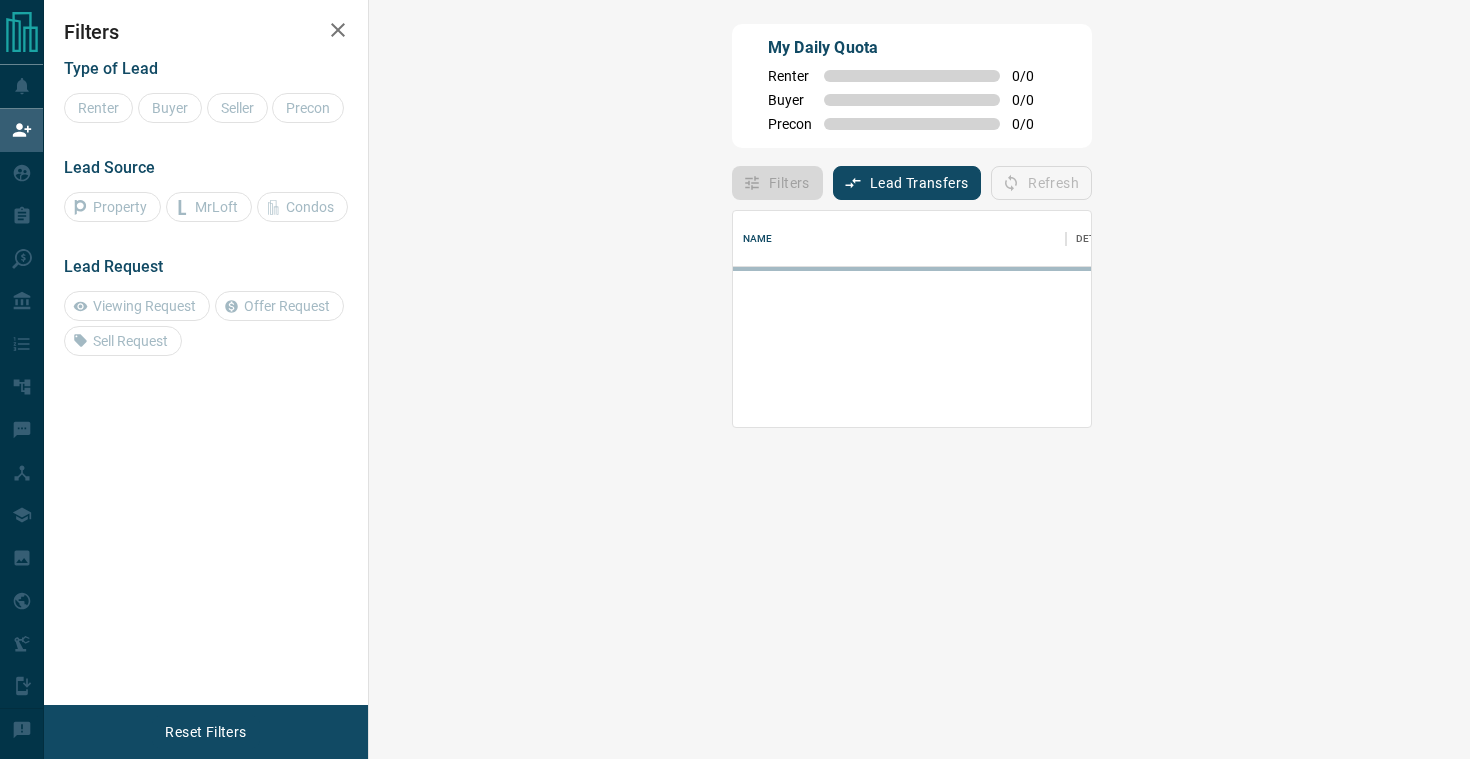 scroll, scrollTop: 0, scrollLeft: 0, axis: both 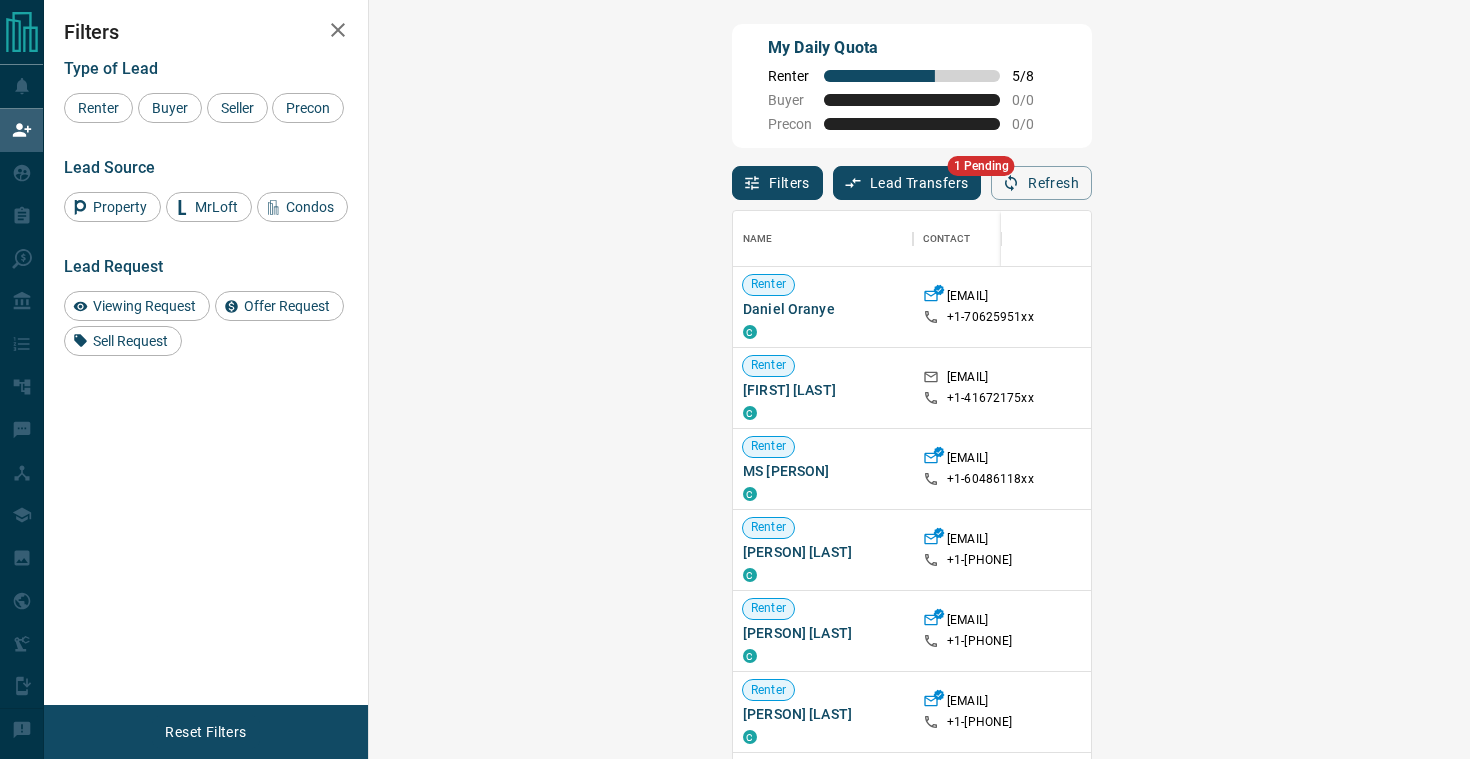 click on "Lead Transfers" at bounding box center (907, 183) 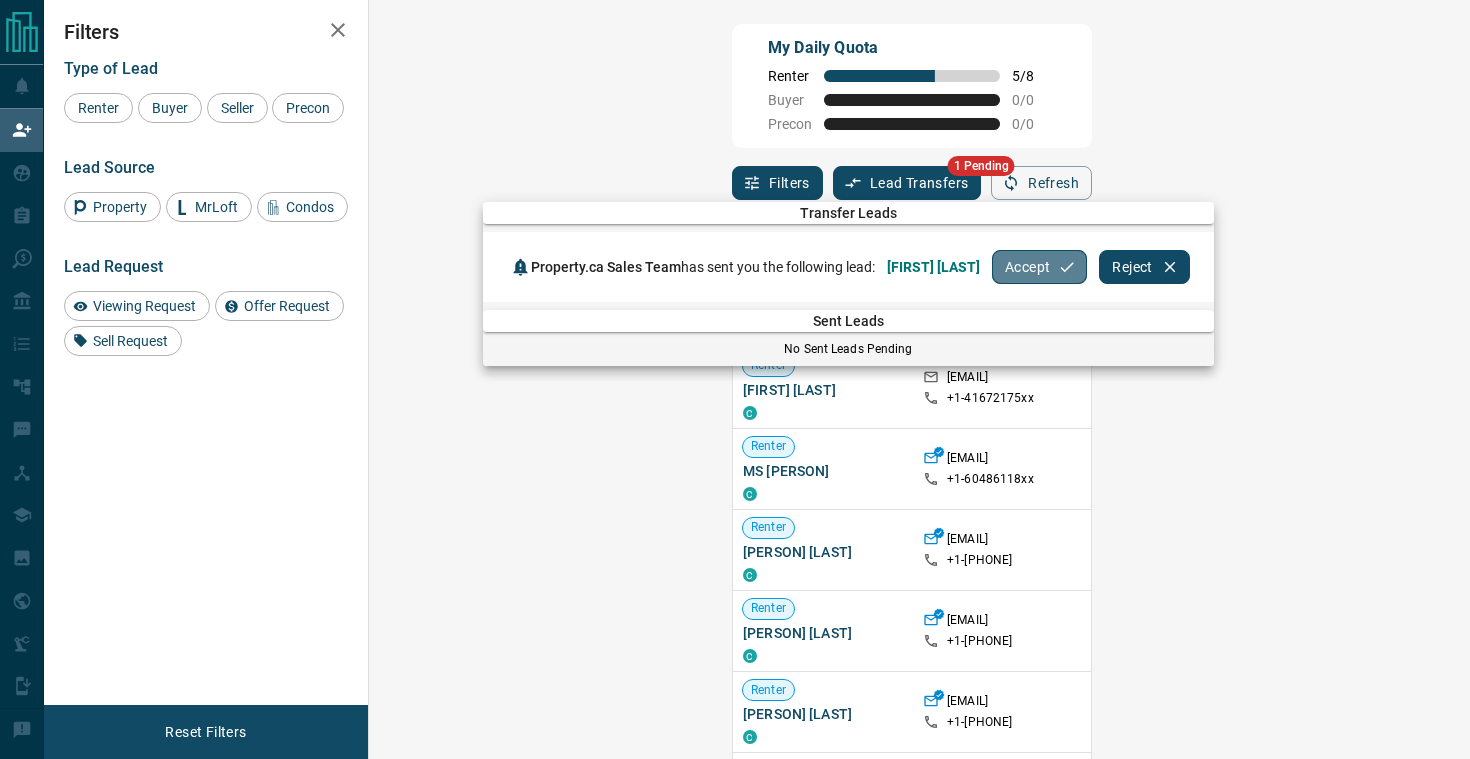 click on "Accept" at bounding box center [1039, 267] 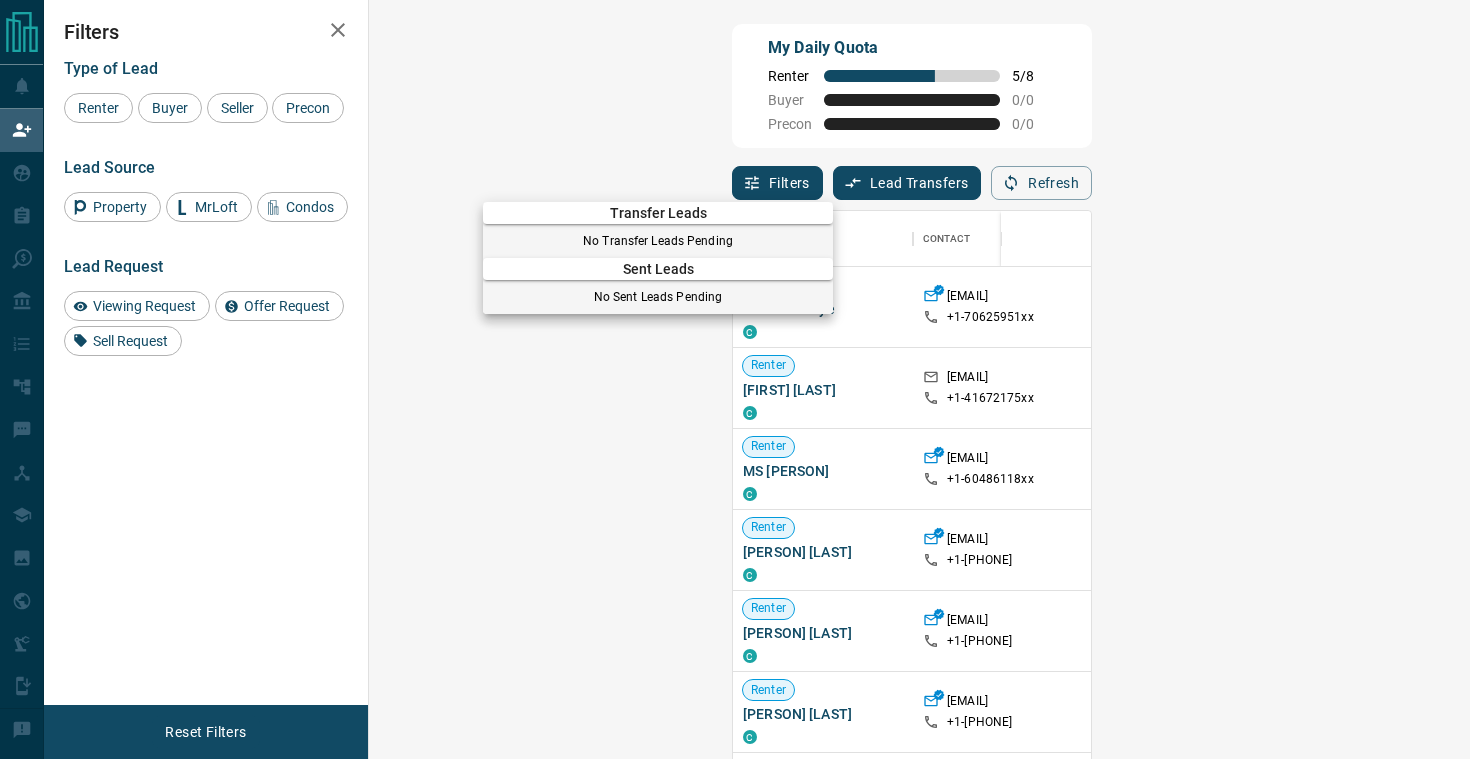 click at bounding box center (735, 379) 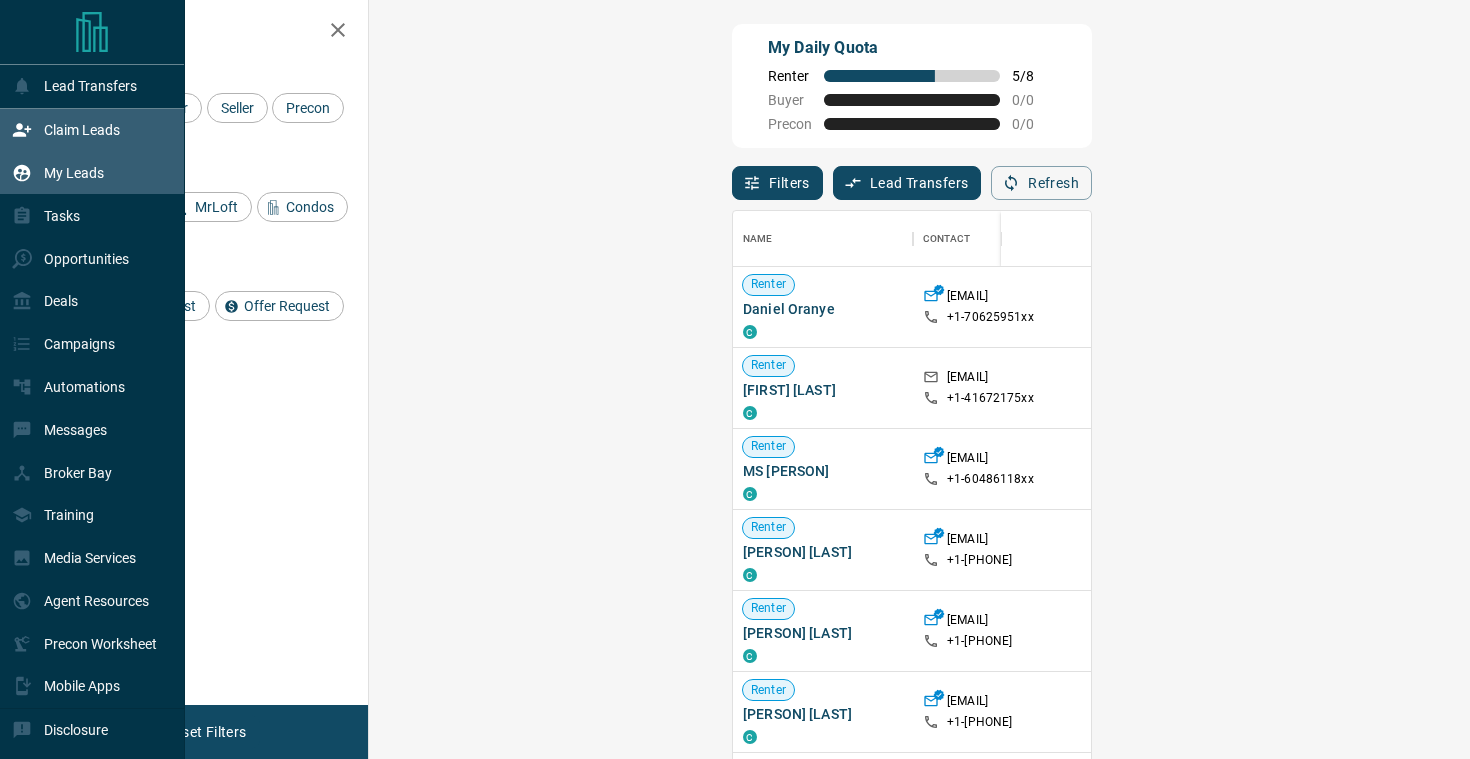 click on "My Leads" at bounding box center [74, 173] 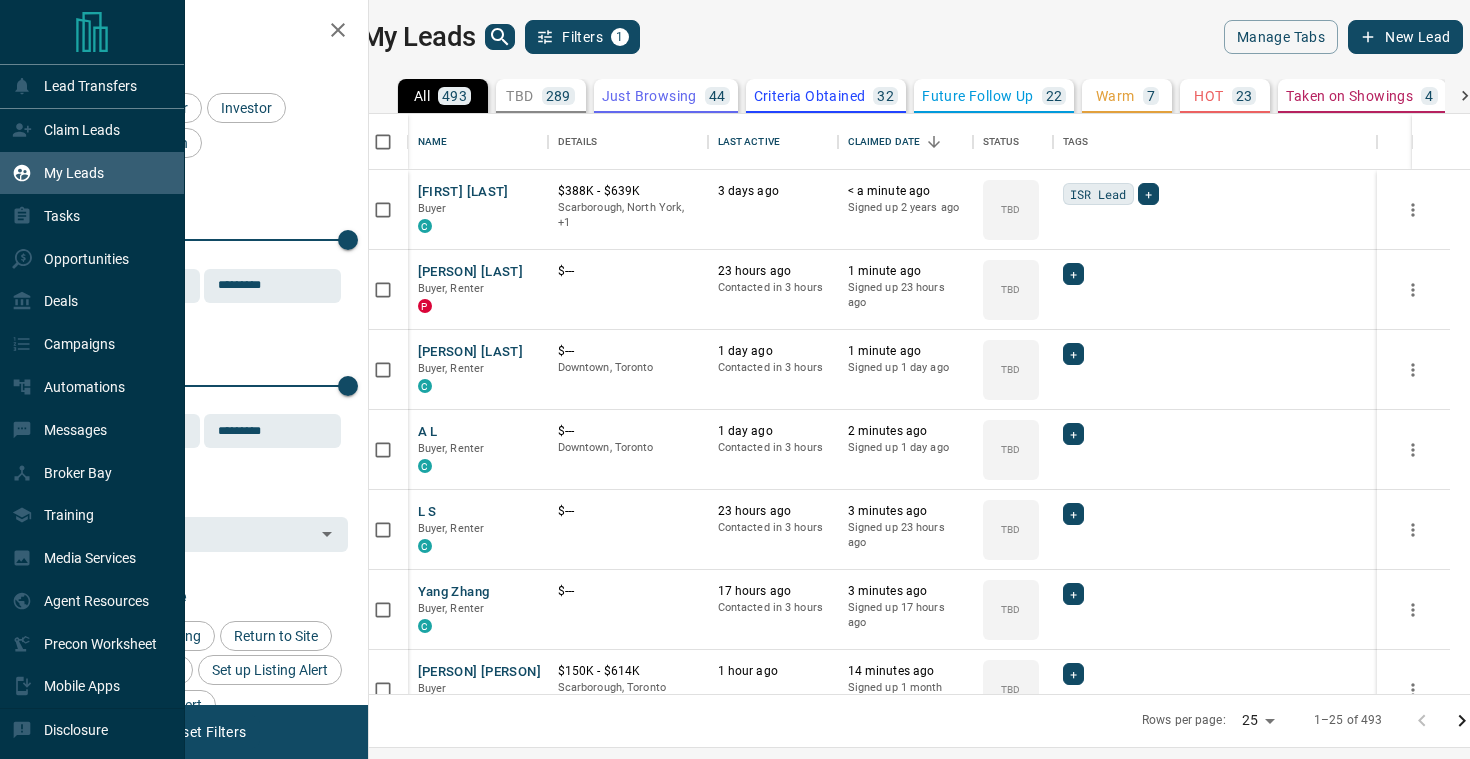 scroll, scrollTop: 1, scrollLeft: 1, axis: both 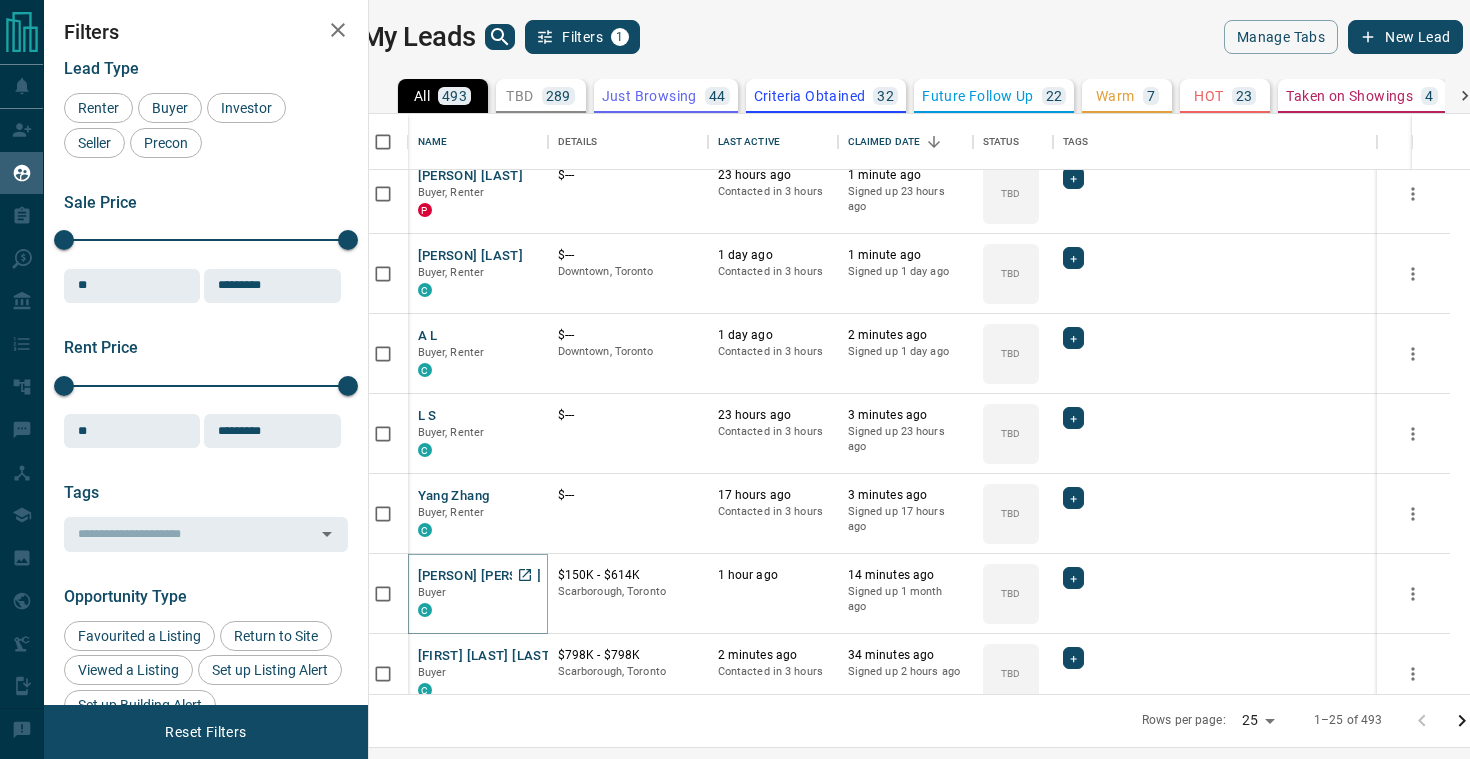 click on "[PERSON] [PERSON]" at bounding box center [479, 576] 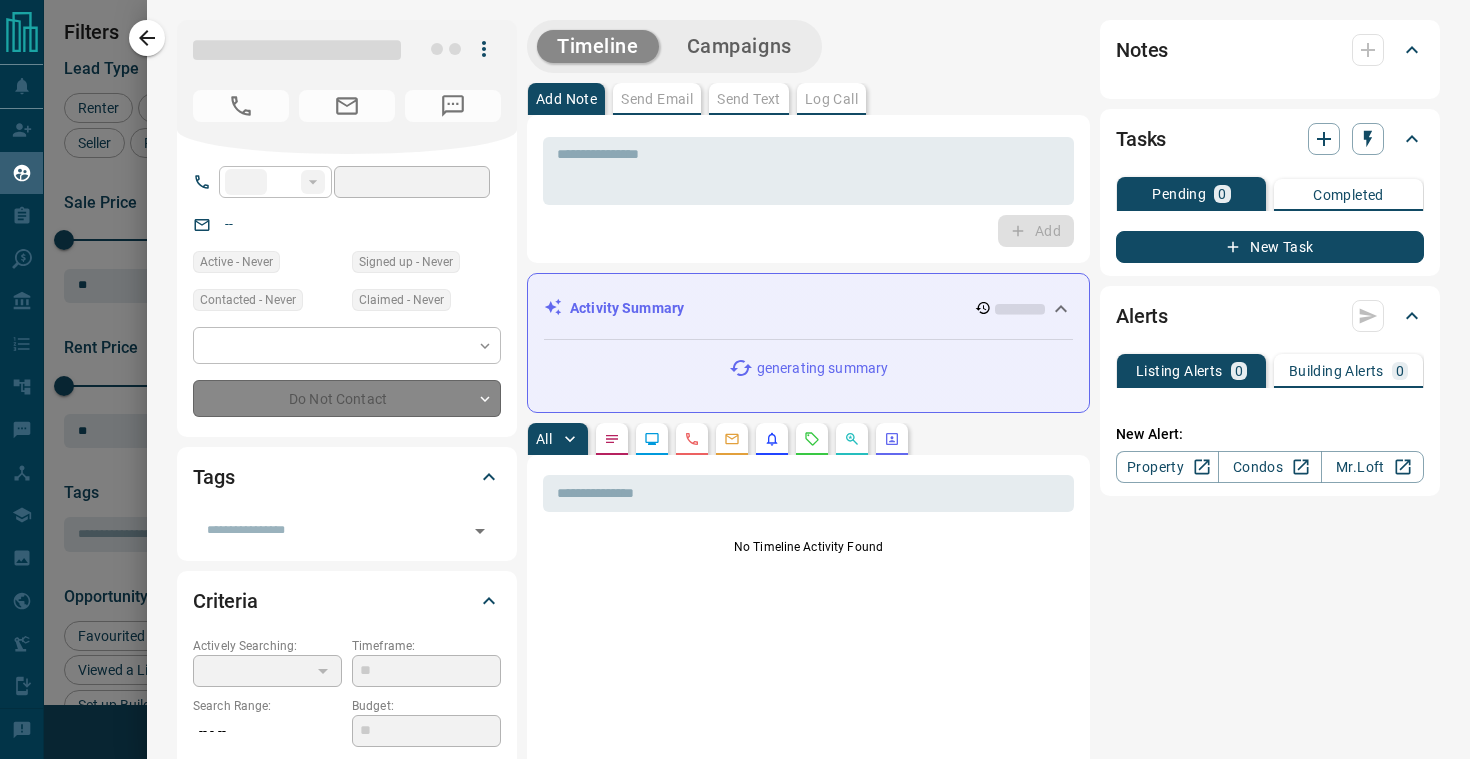 type on "**" 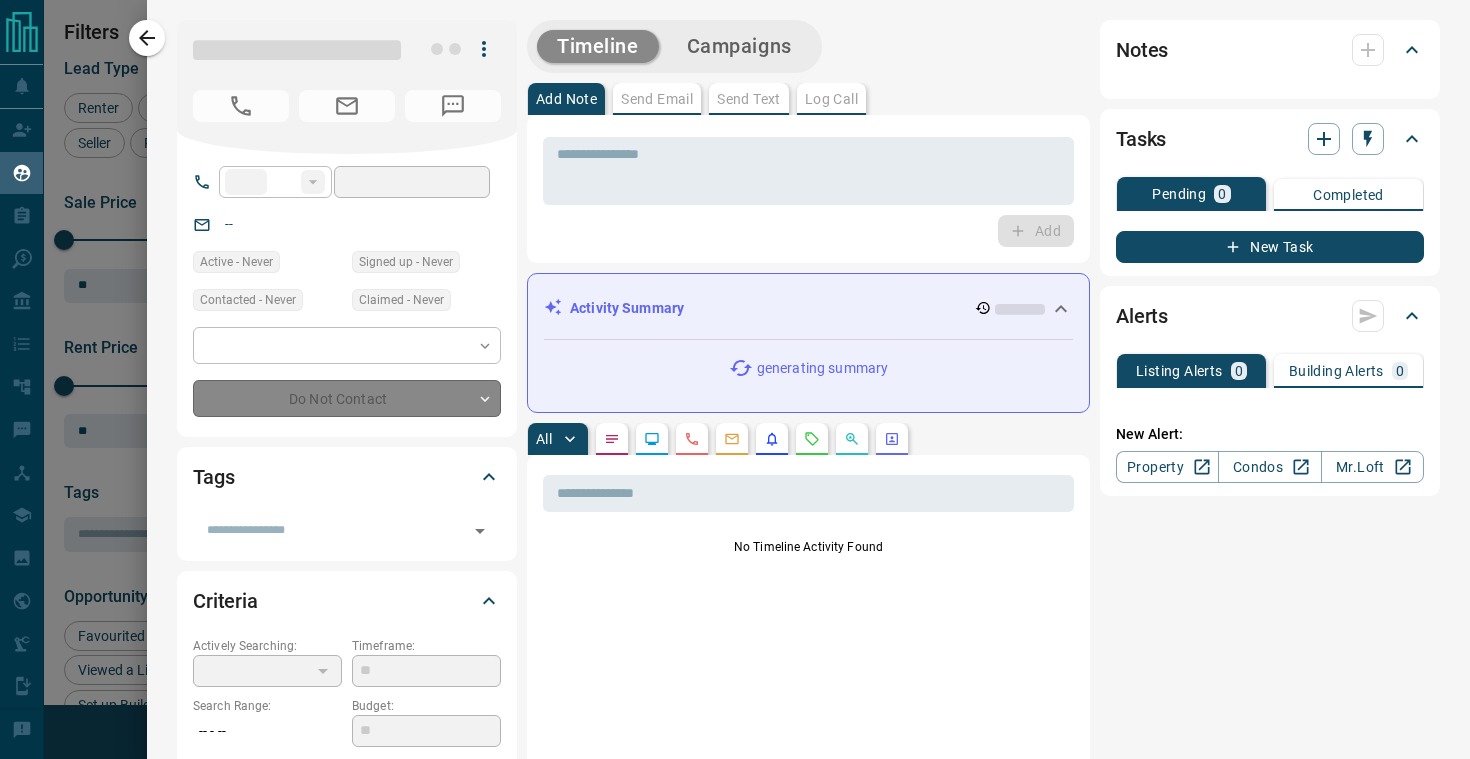 type on "**********" 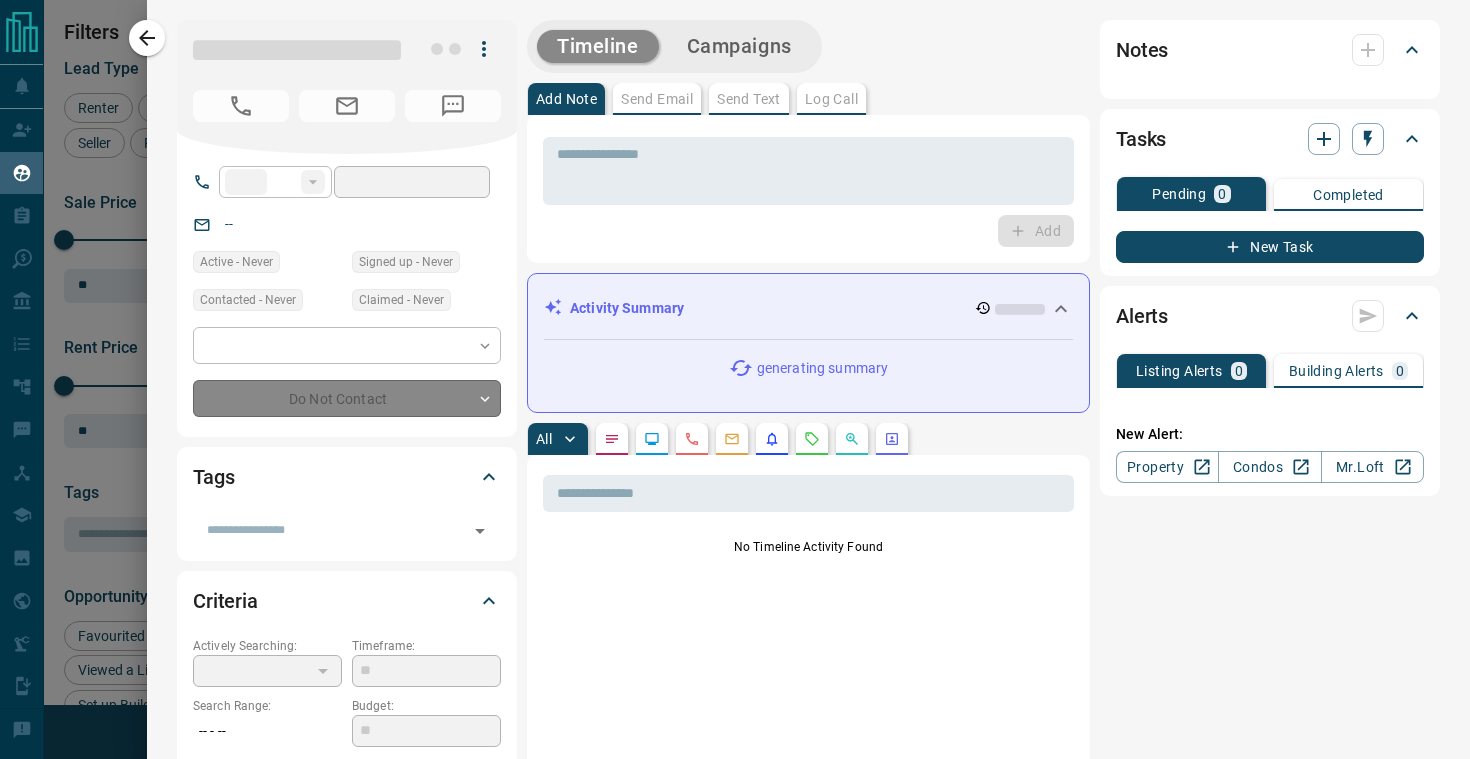type on "**********" 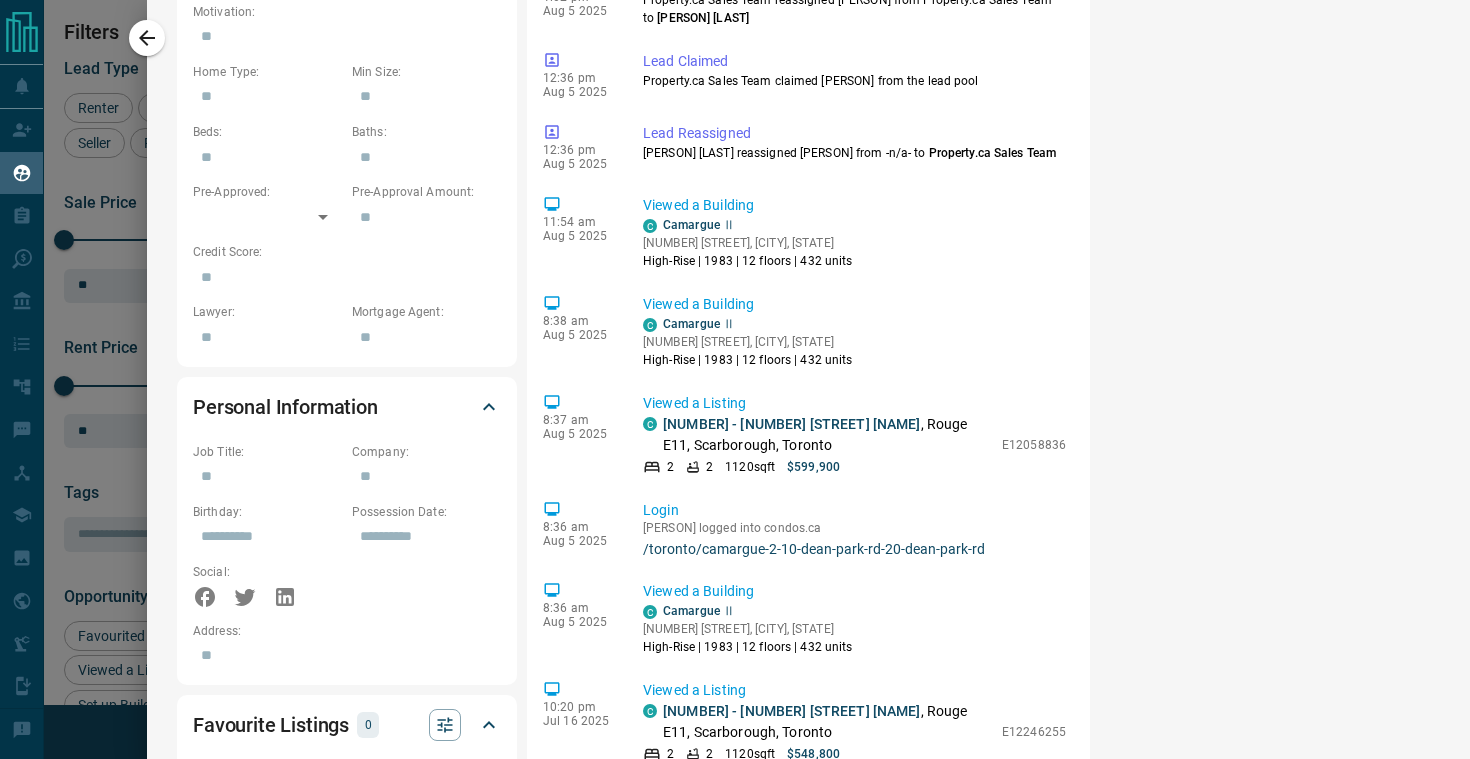 scroll, scrollTop: 0, scrollLeft: 0, axis: both 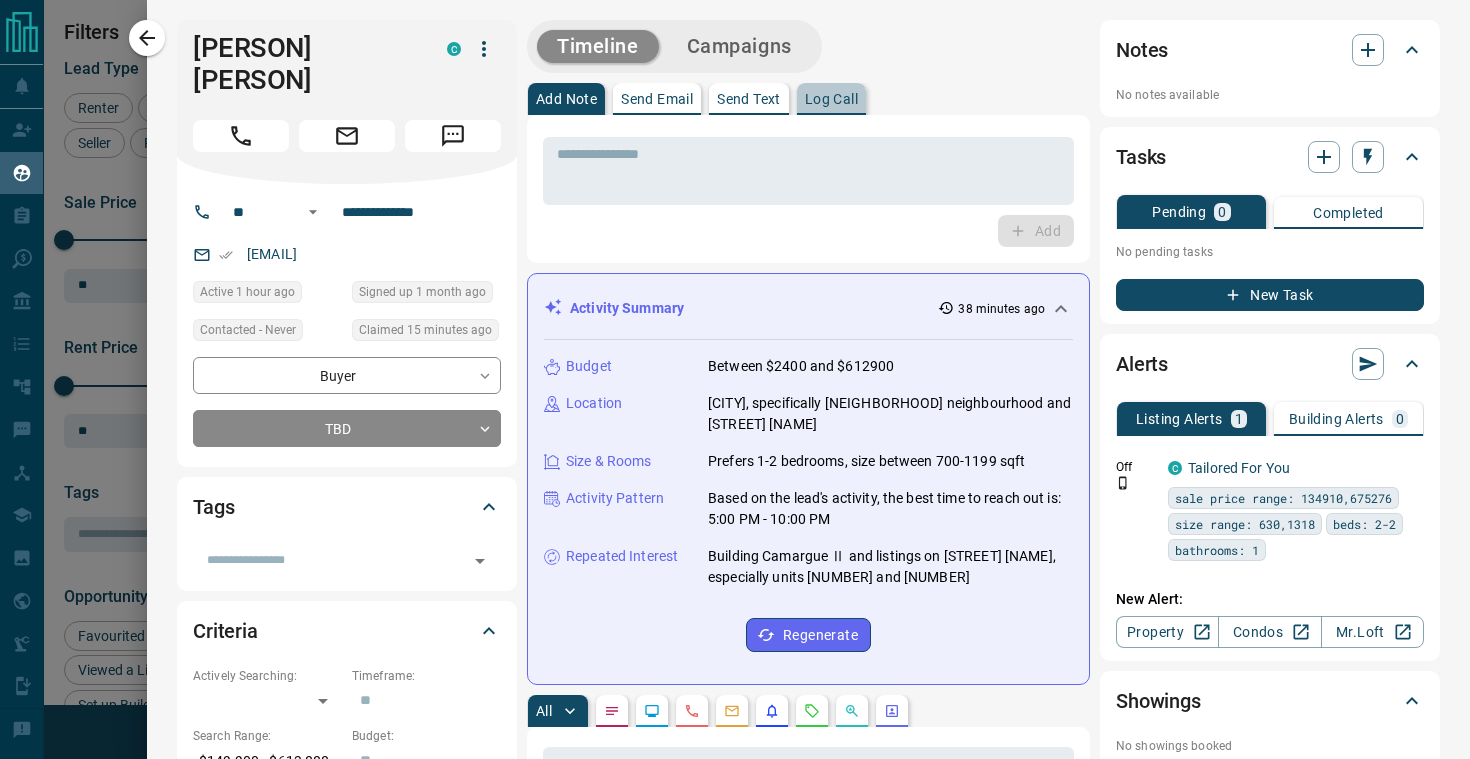 click on "Log Call" at bounding box center (831, 99) 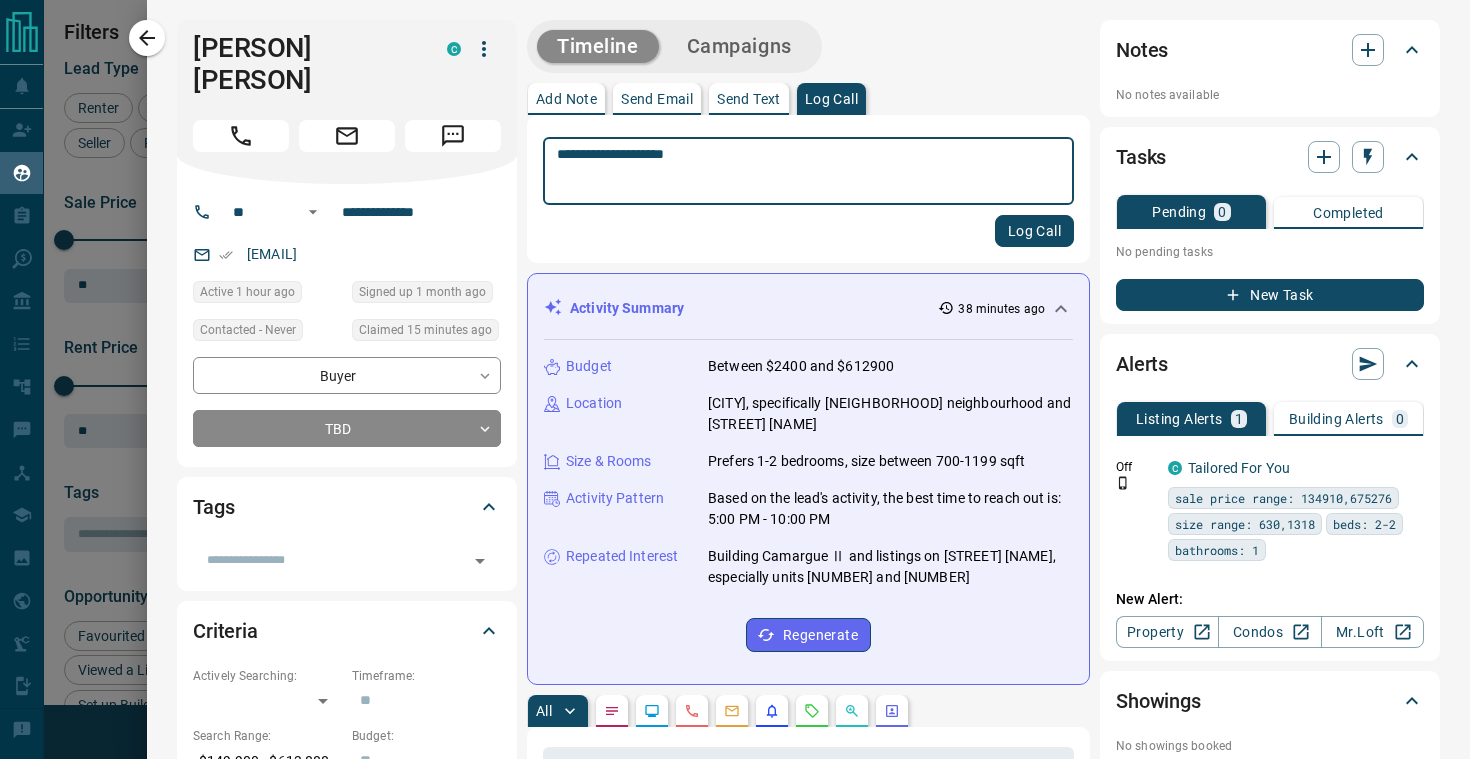 type on "**********" 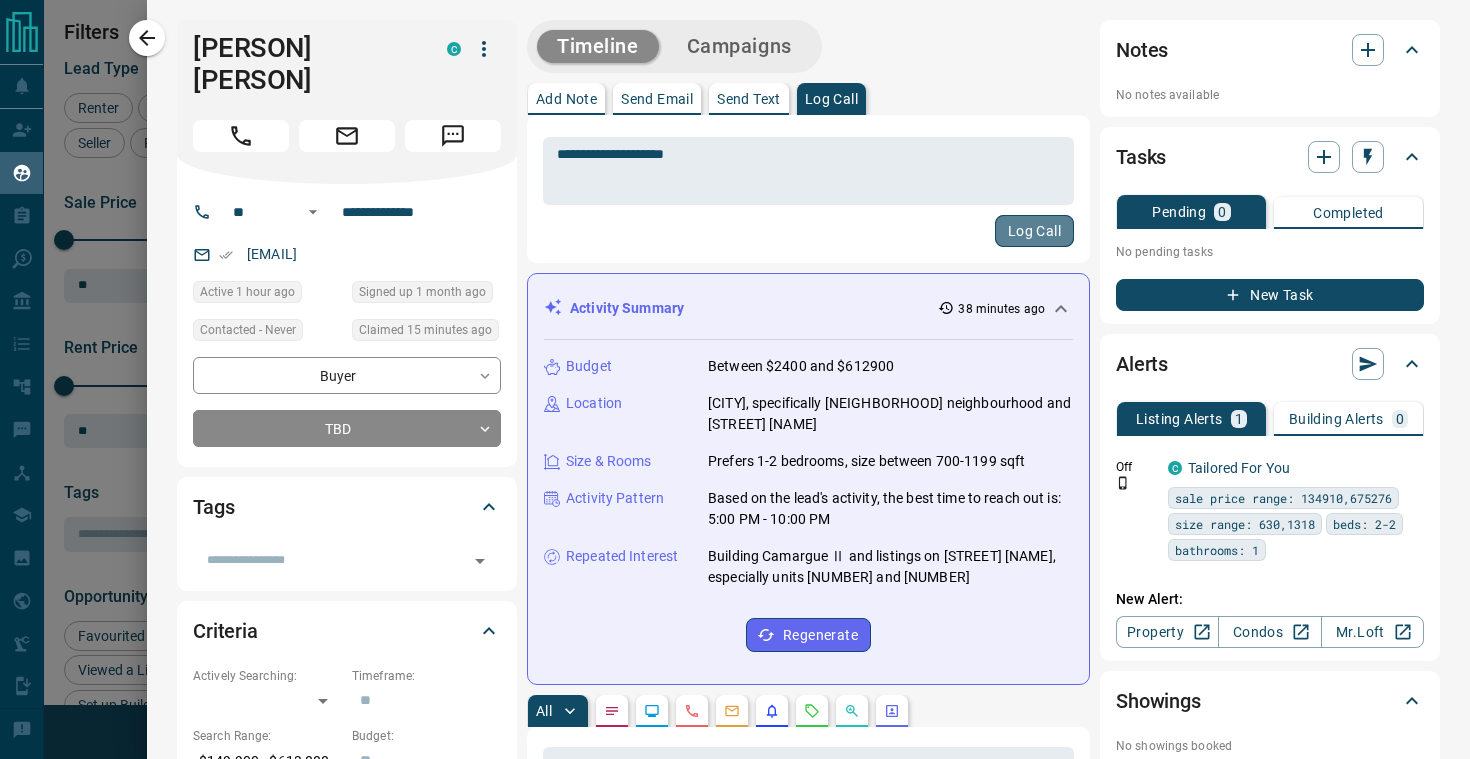 click on "Log Call" at bounding box center (1034, 231) 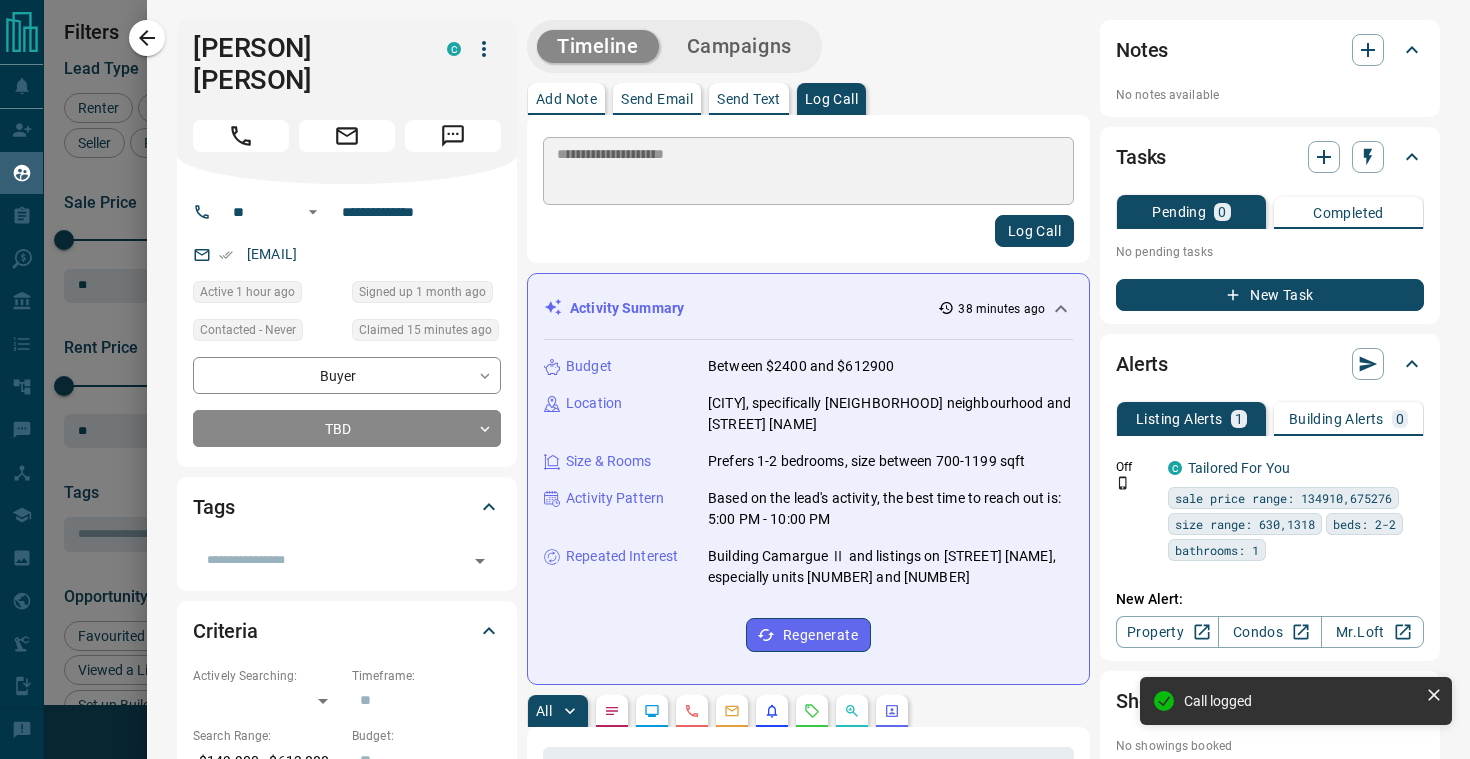 type 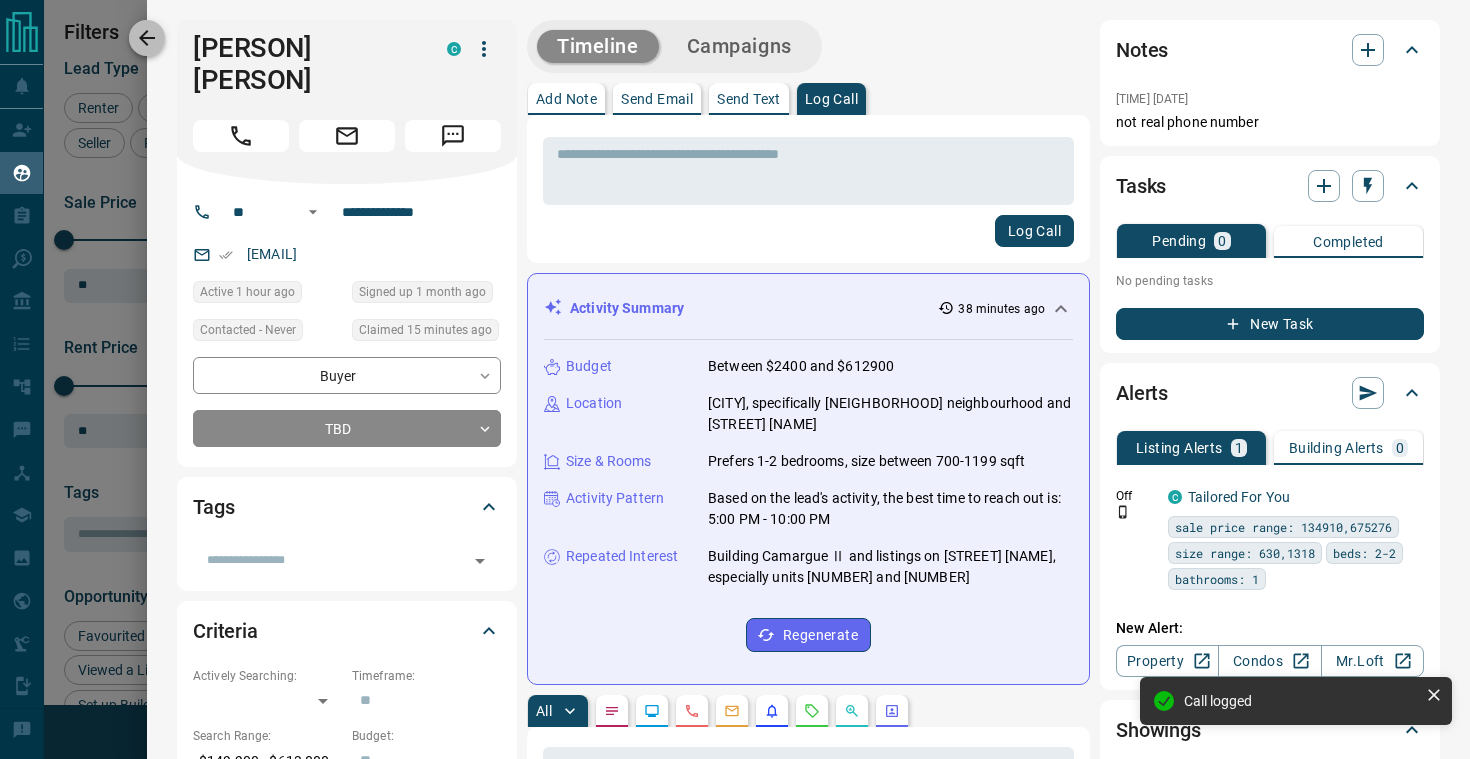 click at bounding box center [147, 38] 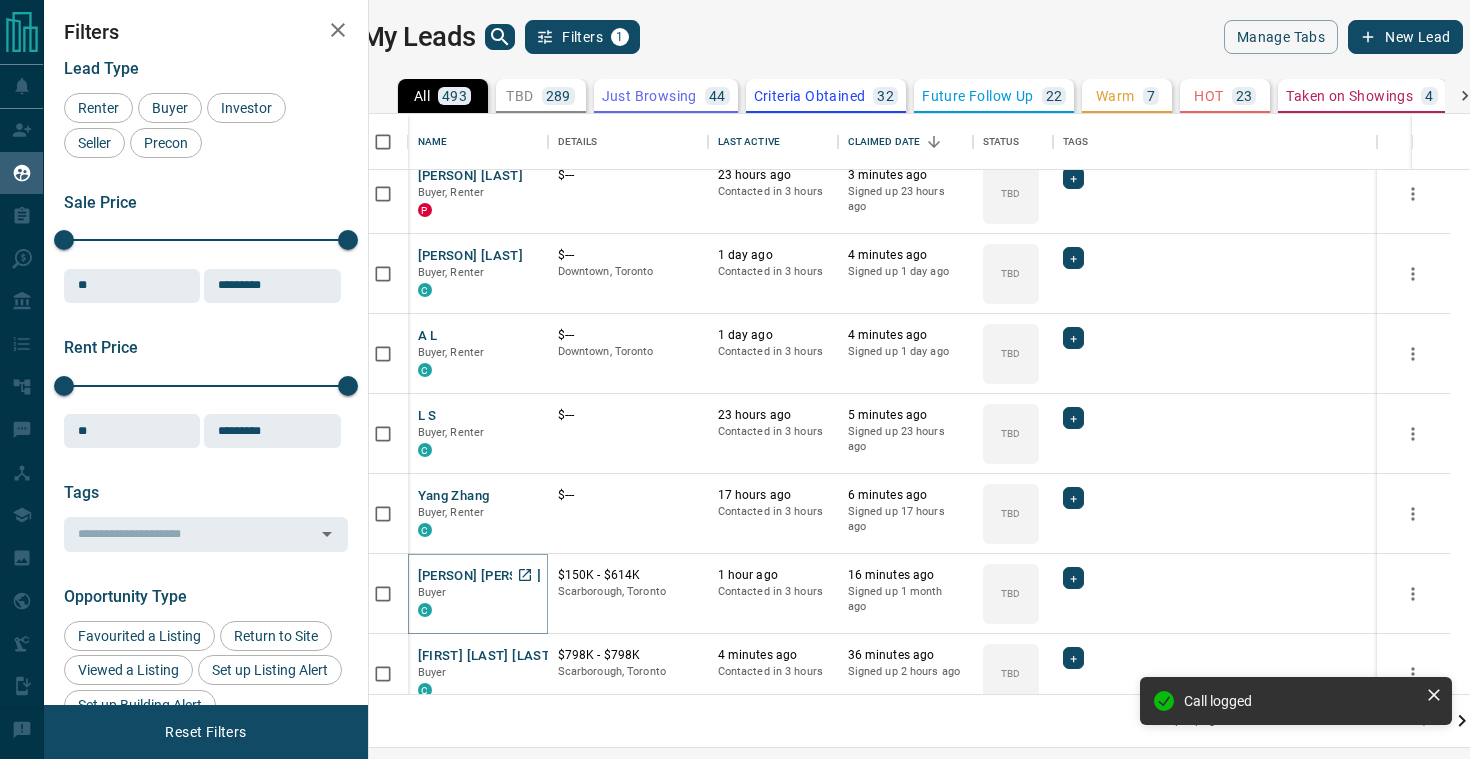 click on "[PERSON] [PERSON]" at bounding box center [479, 576] 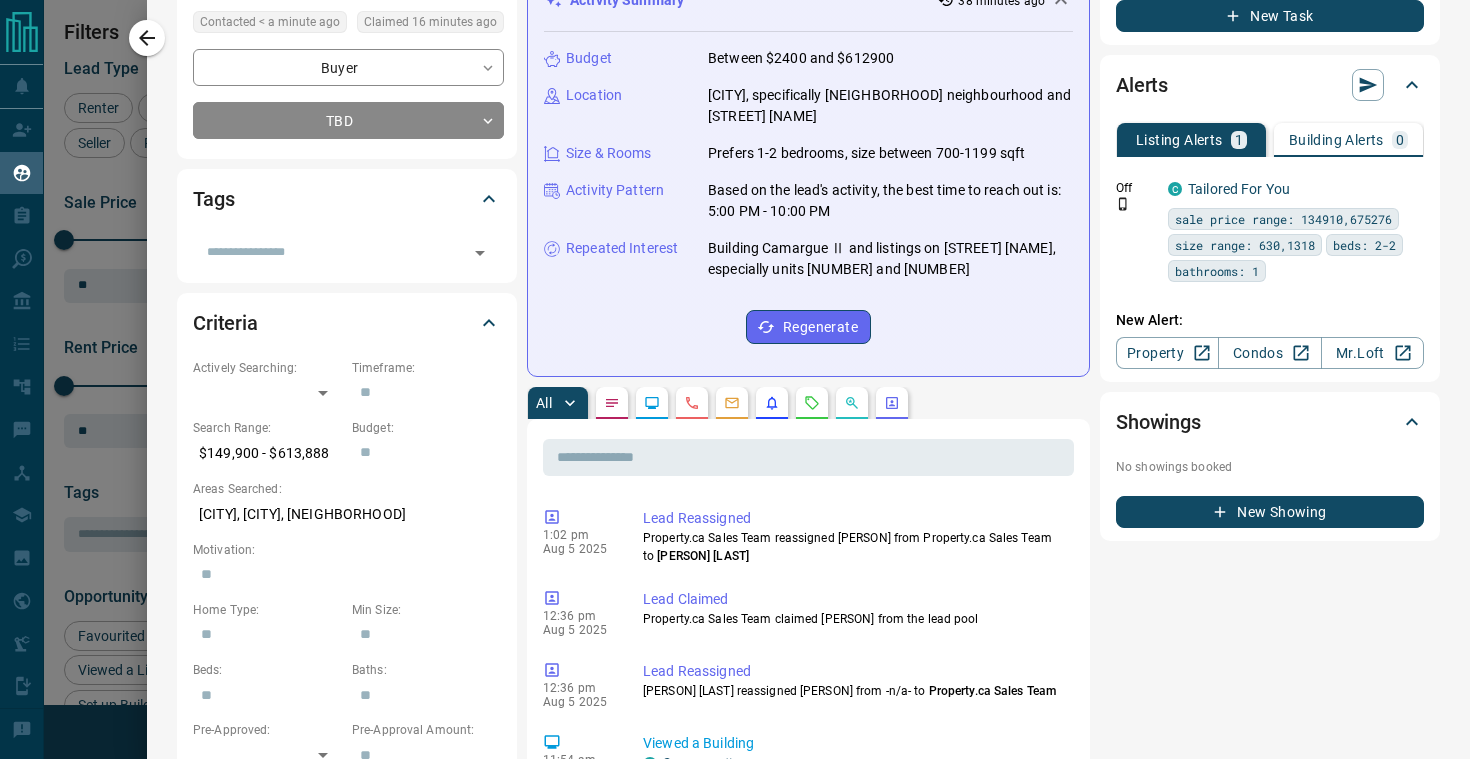 scroll, scrollTop: 420, scrollLeft: 0, axis: vertical 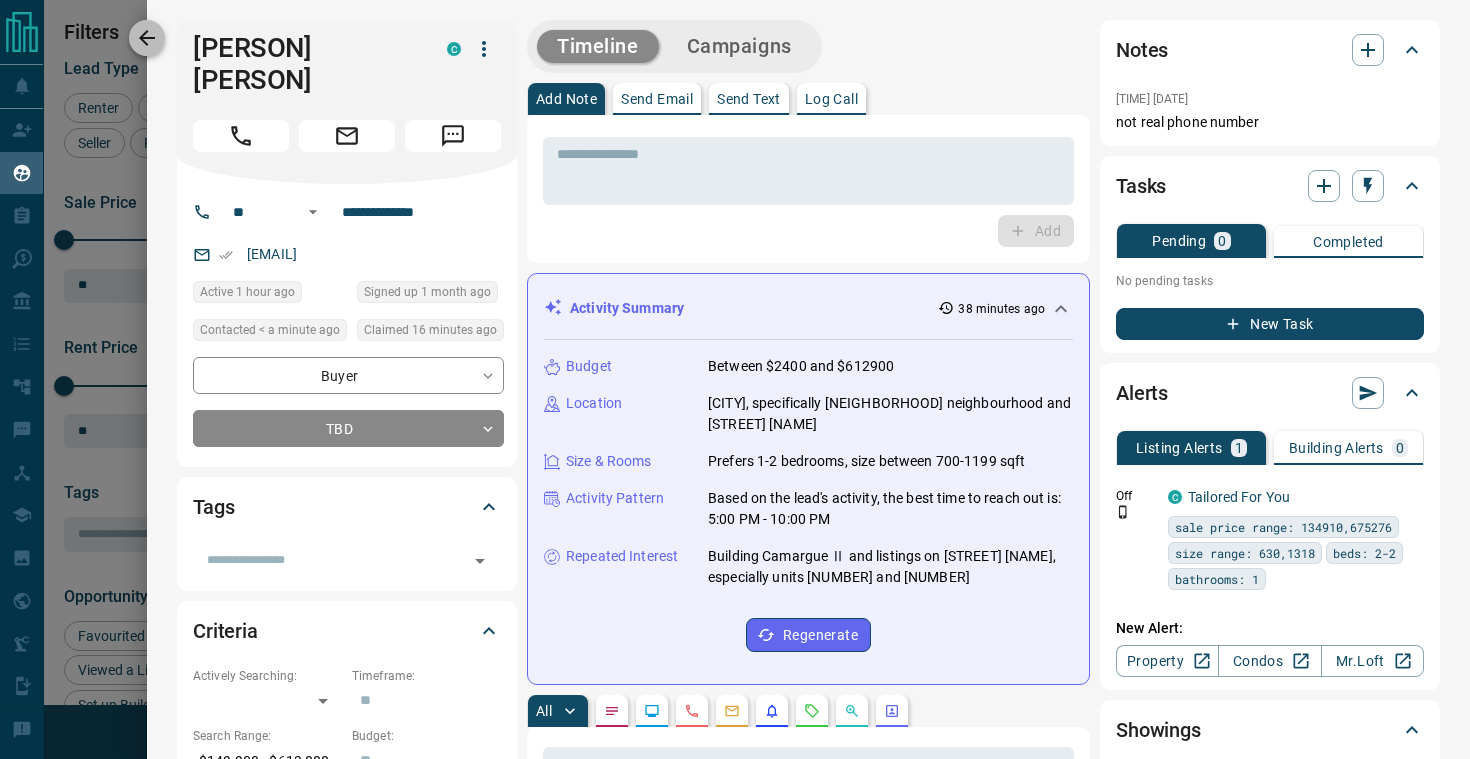 click 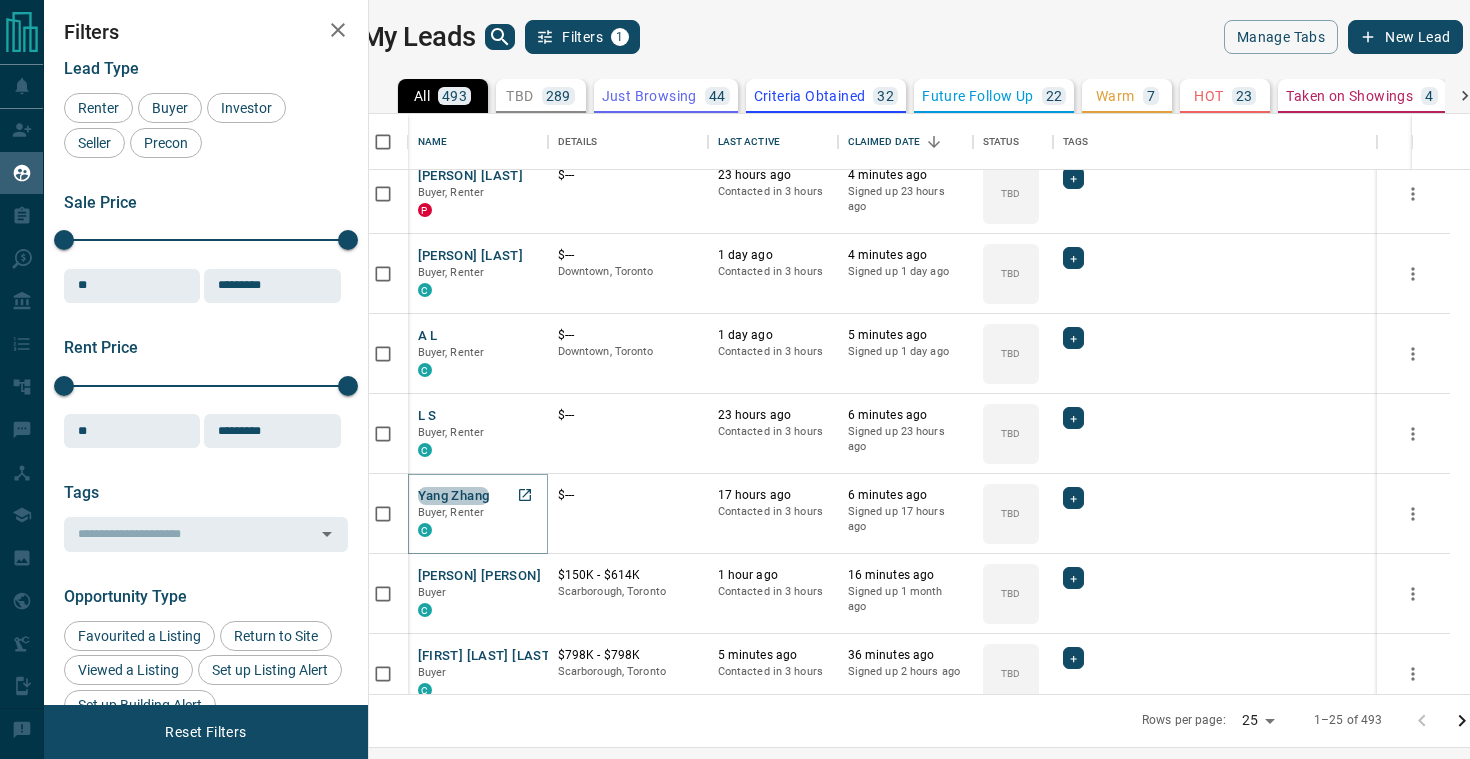 click on "Yang Zhang" at bounding box center (454, 496) 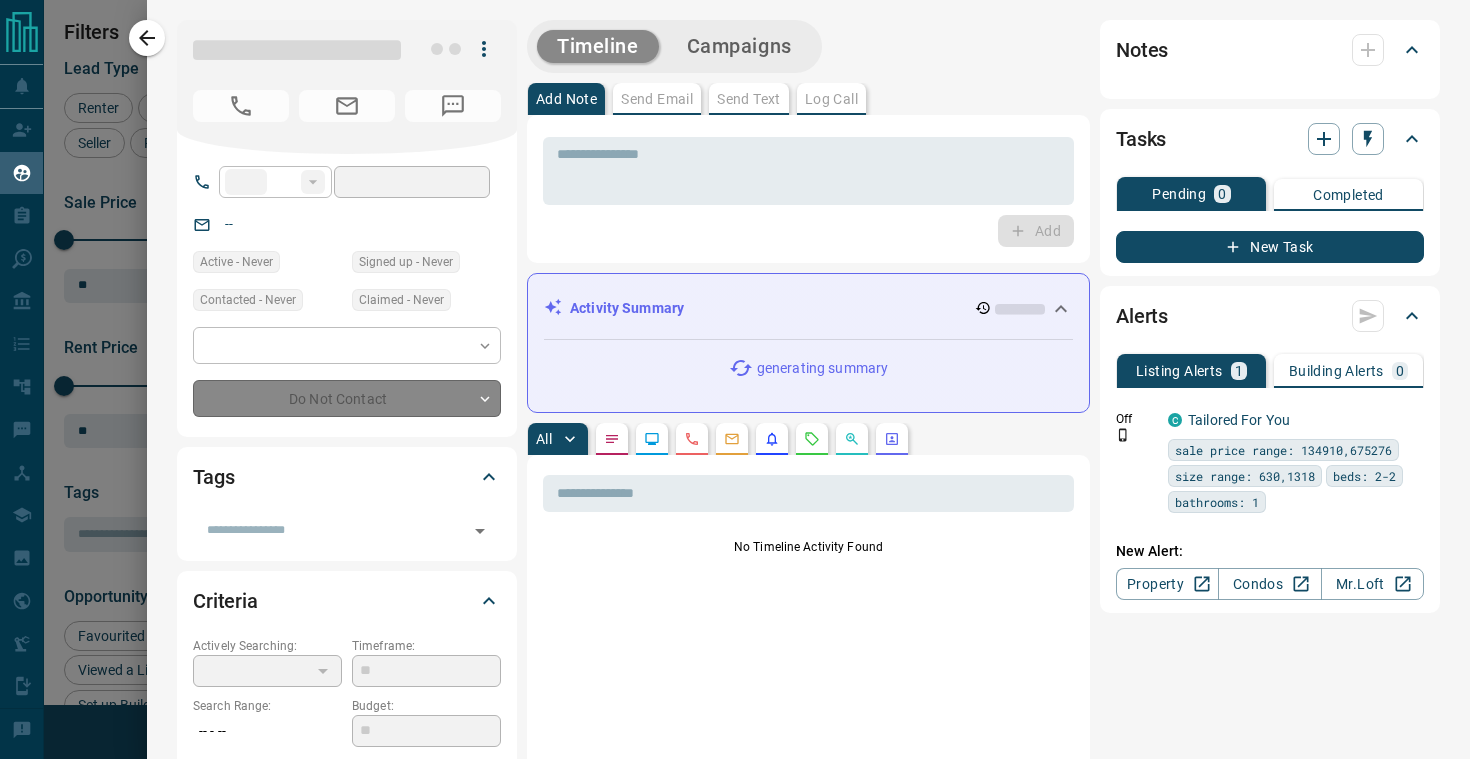 type on "**" 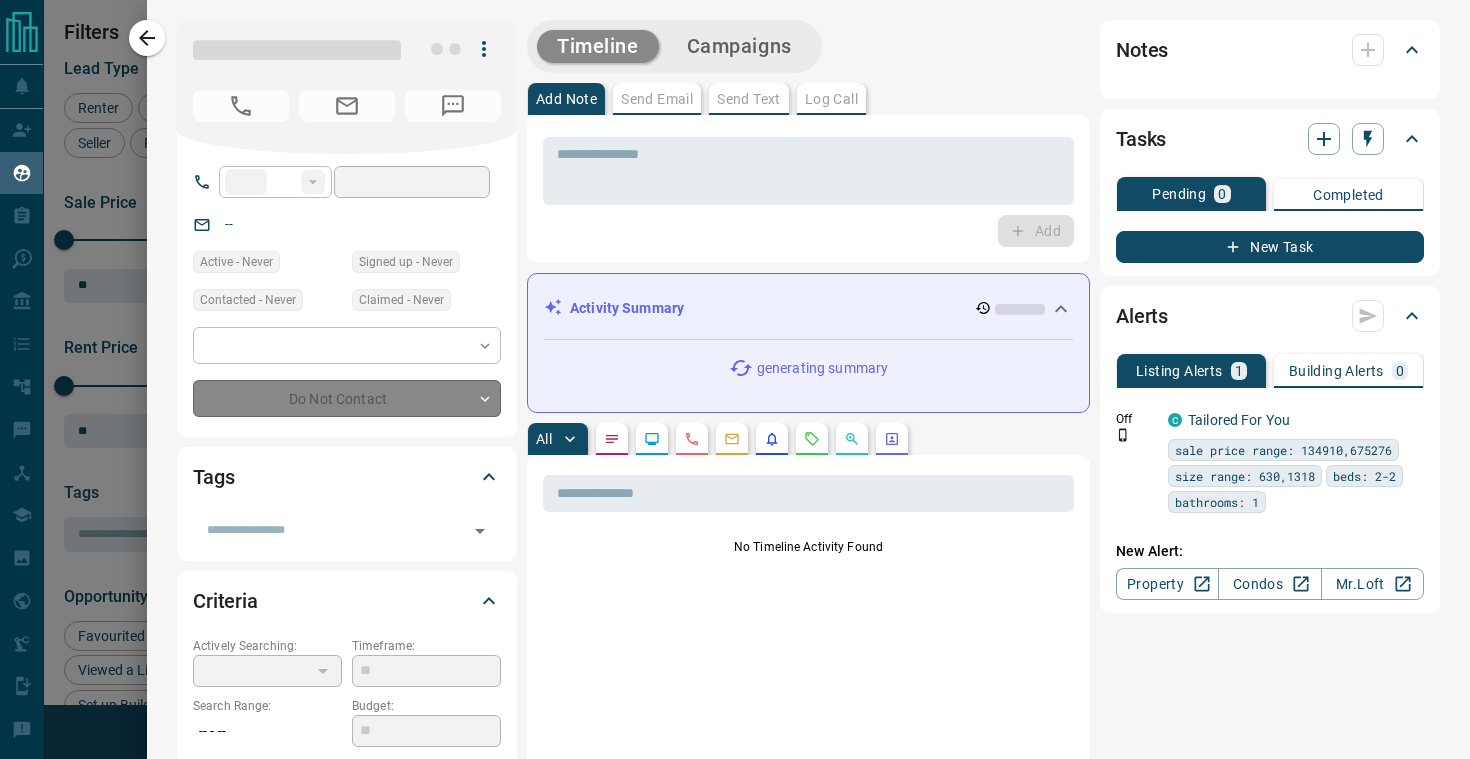 type on "**********" 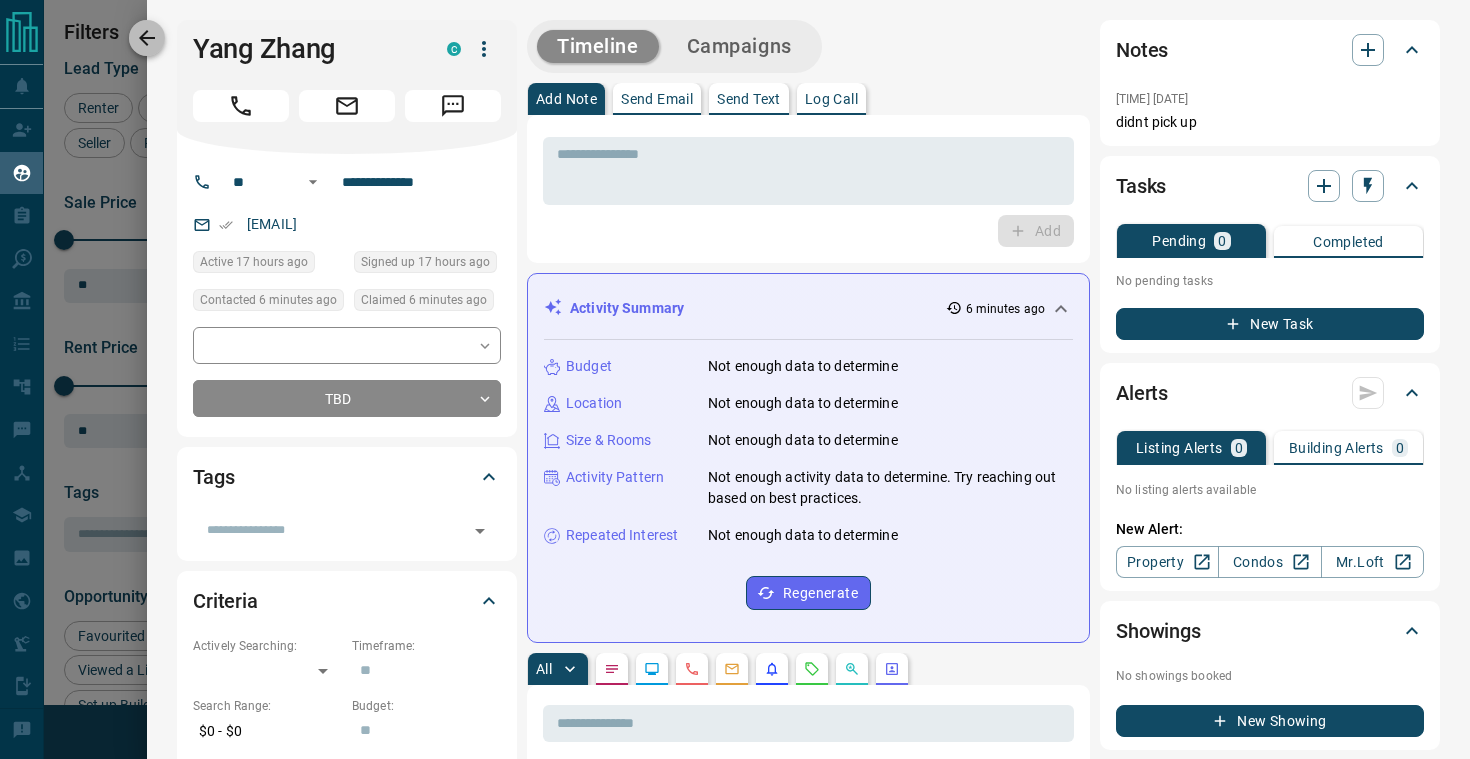 click 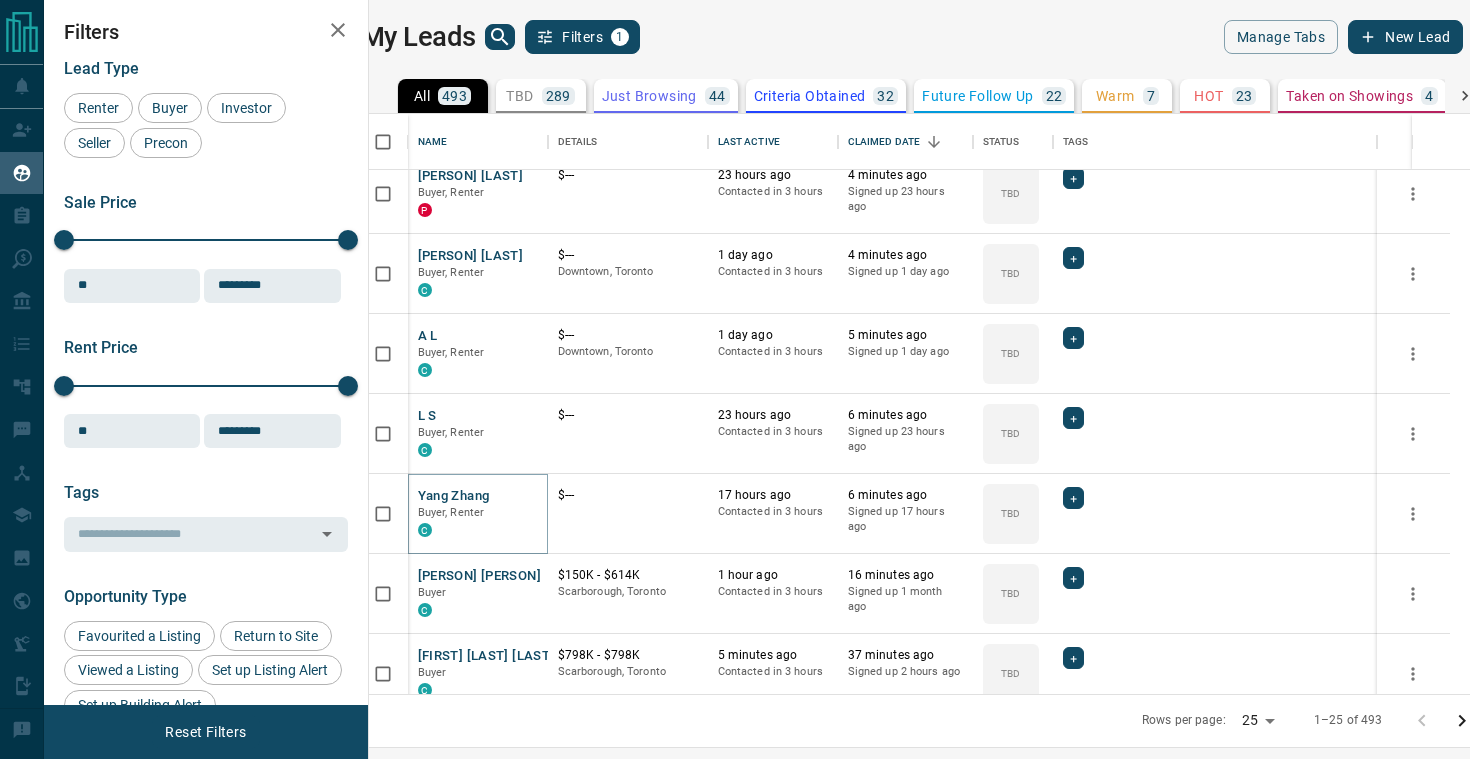 scroll, scrollTop: 0, scrollLeft: 0, axis: both 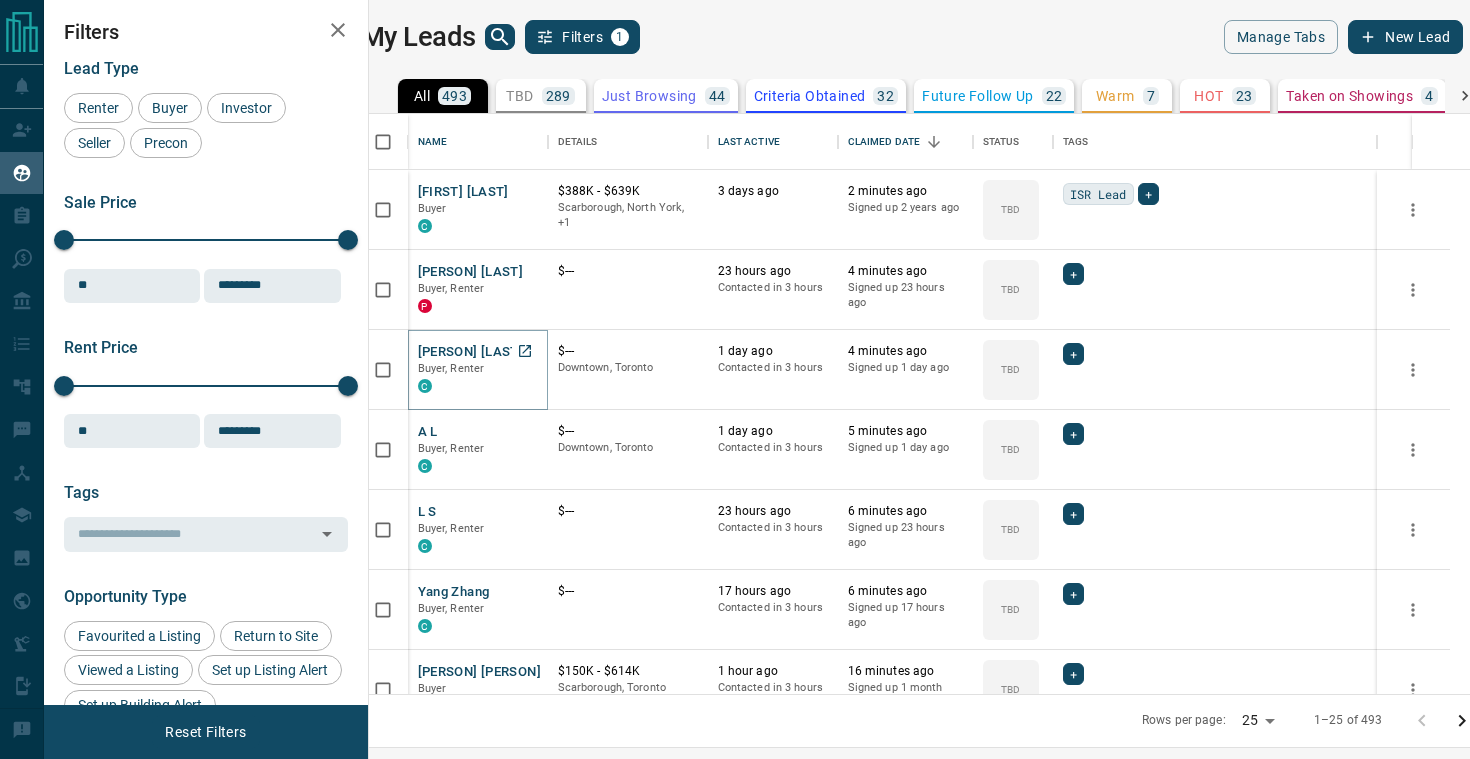 click on "[PERSON] [LAST]" at bounding box center (471, 352) 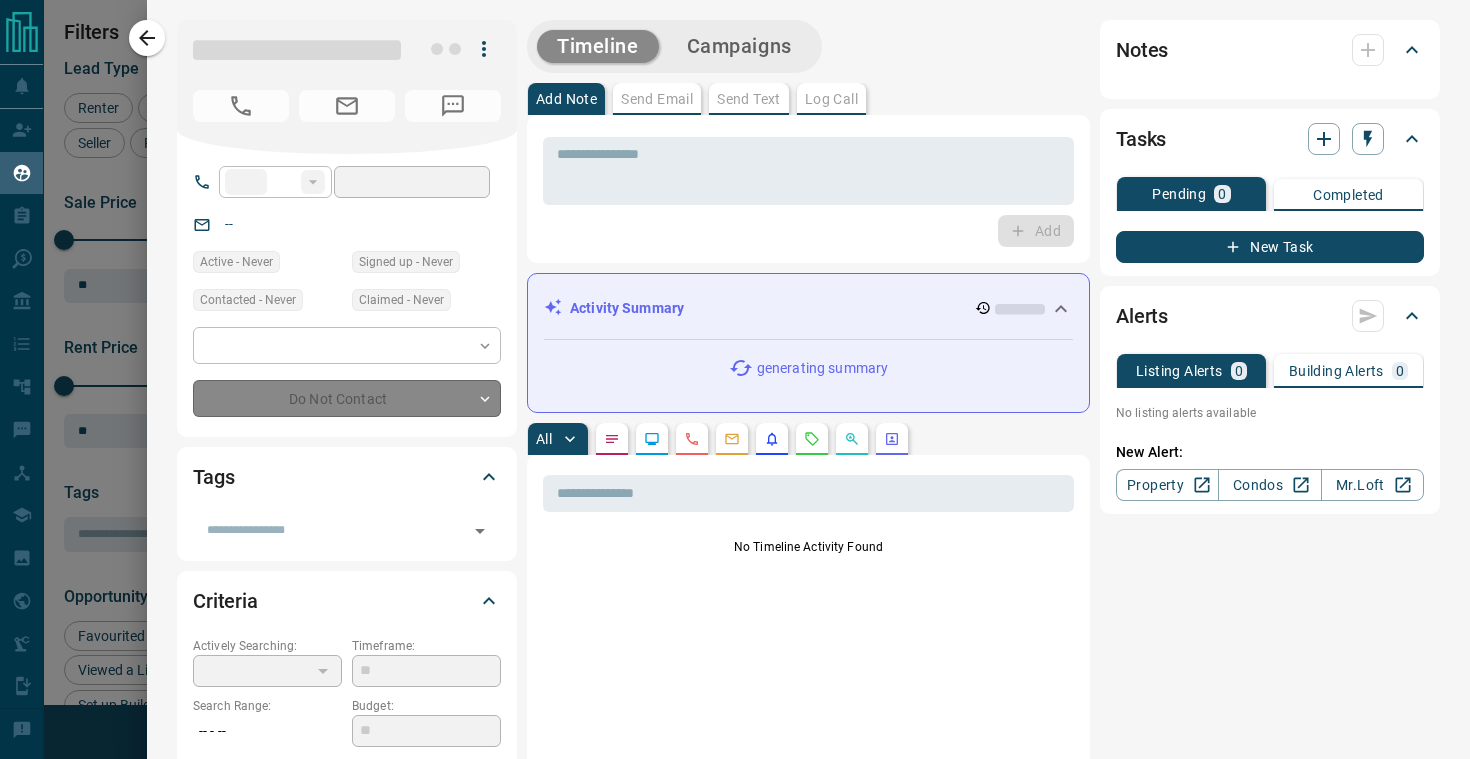 type on "**" 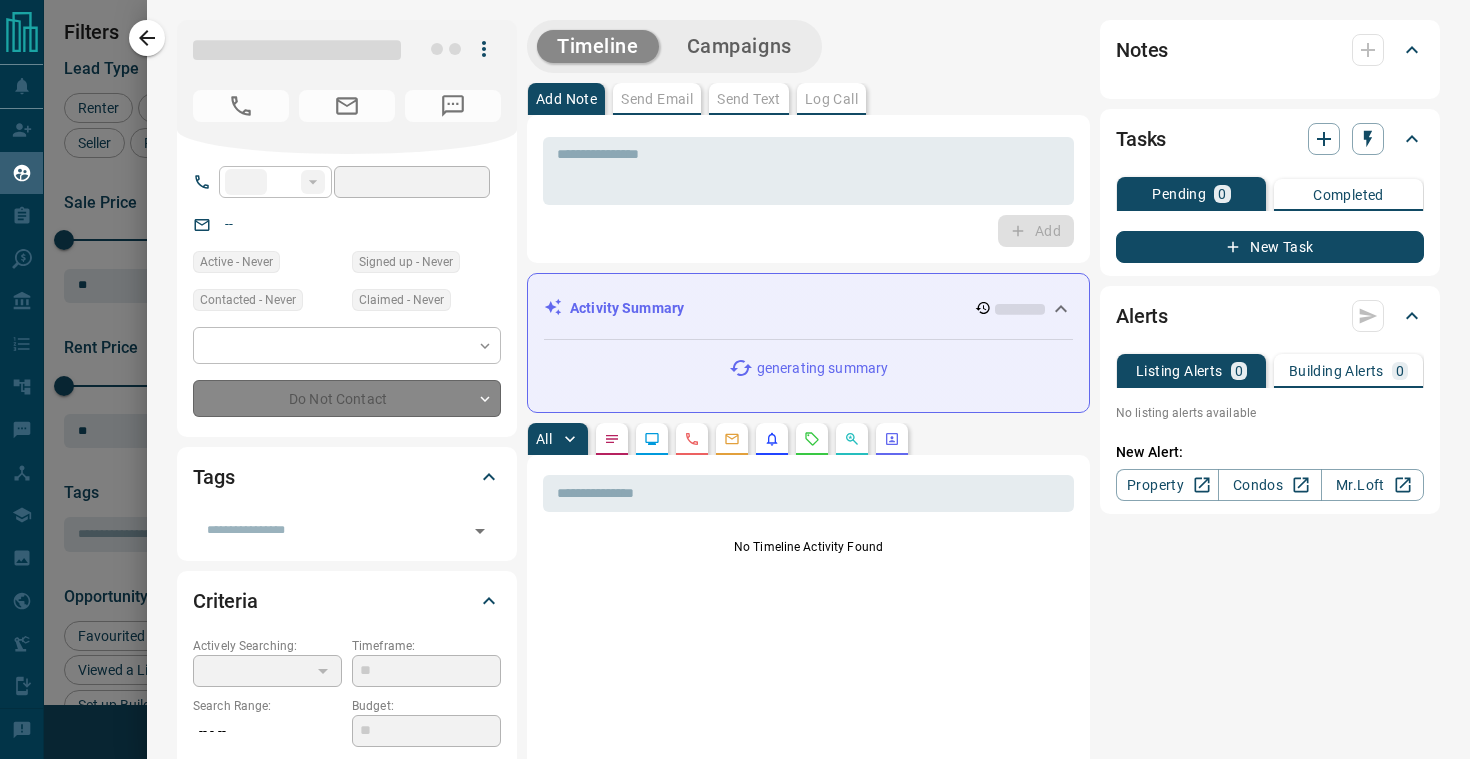 type on "**********" 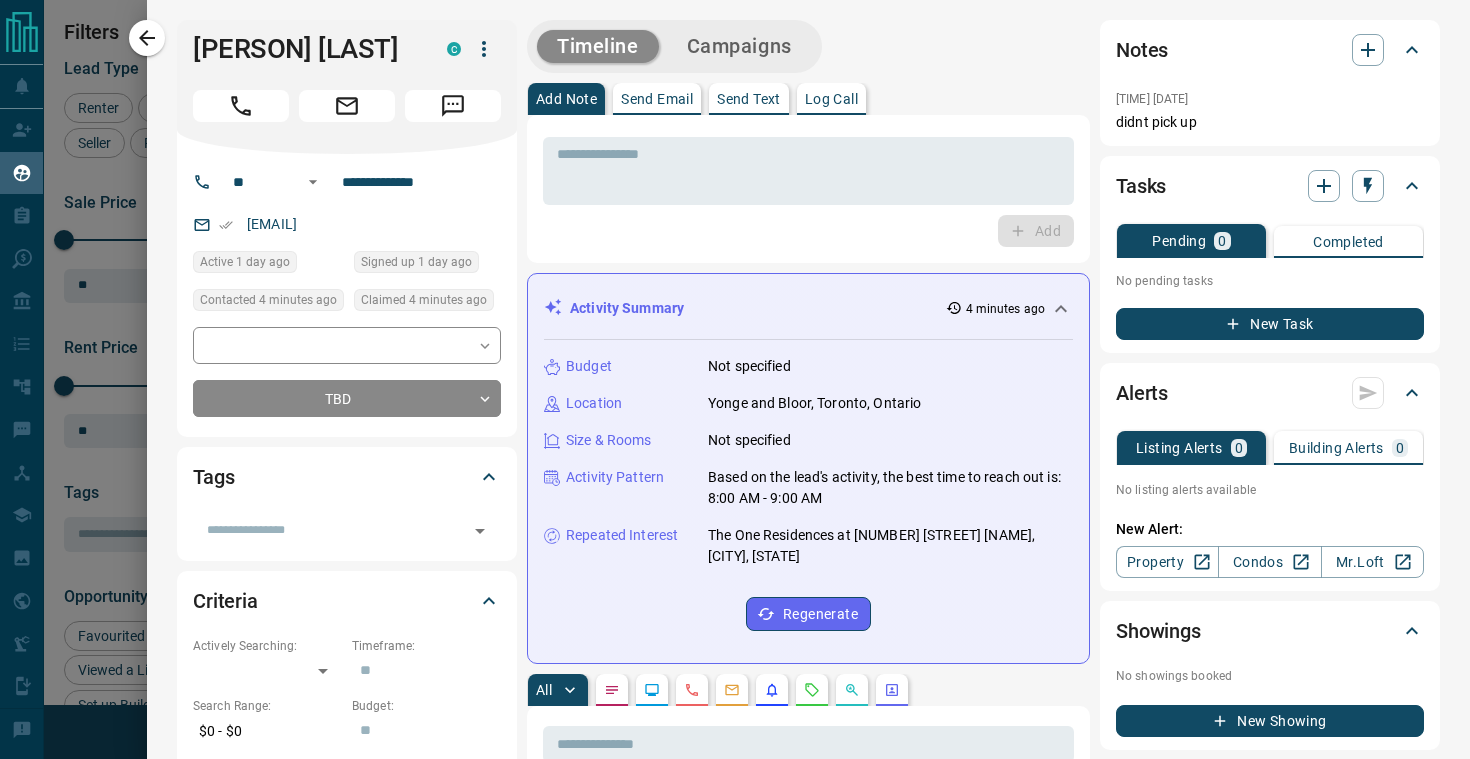 click at bounding box center (735, 379) 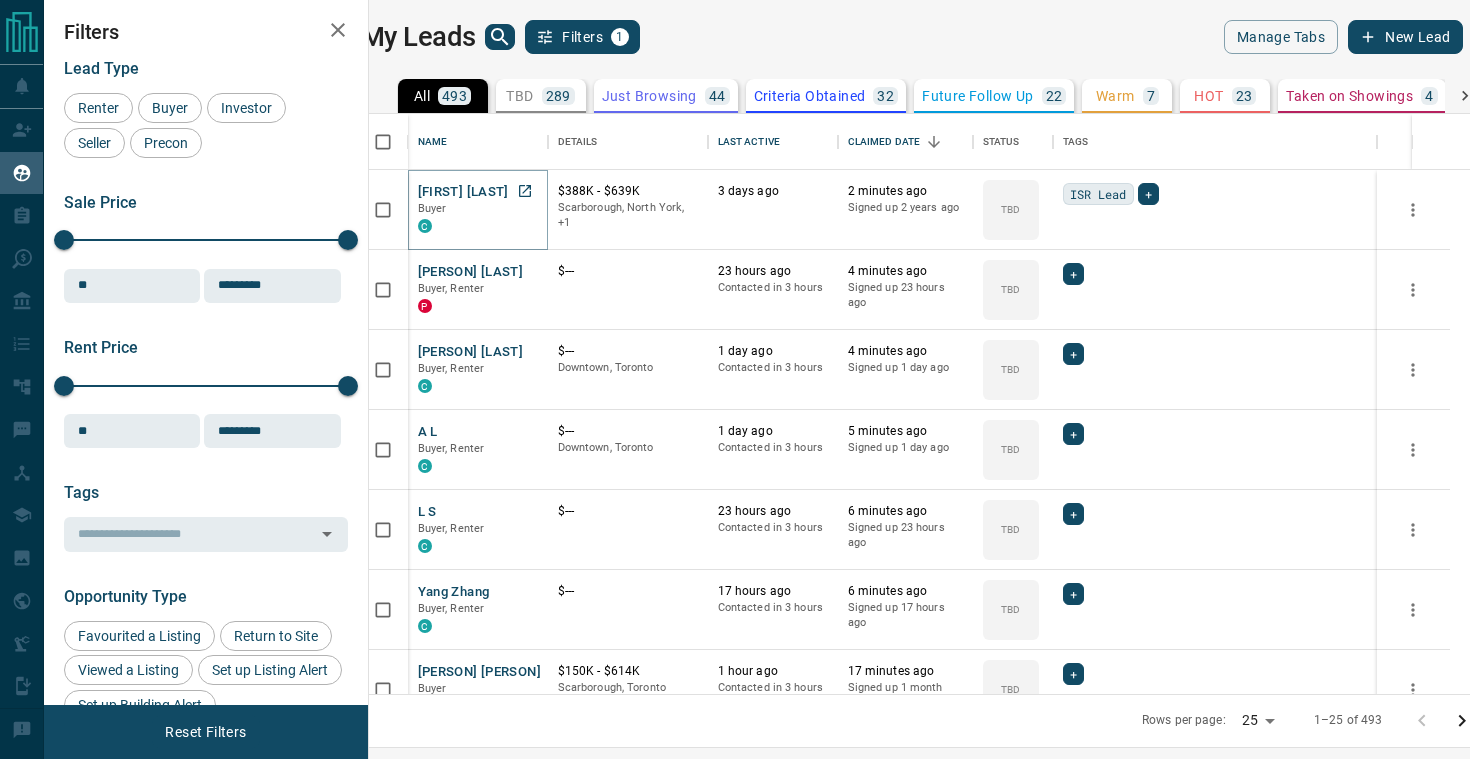 click on "[FIRST] [LAST]" at bounding box center (463, 192) 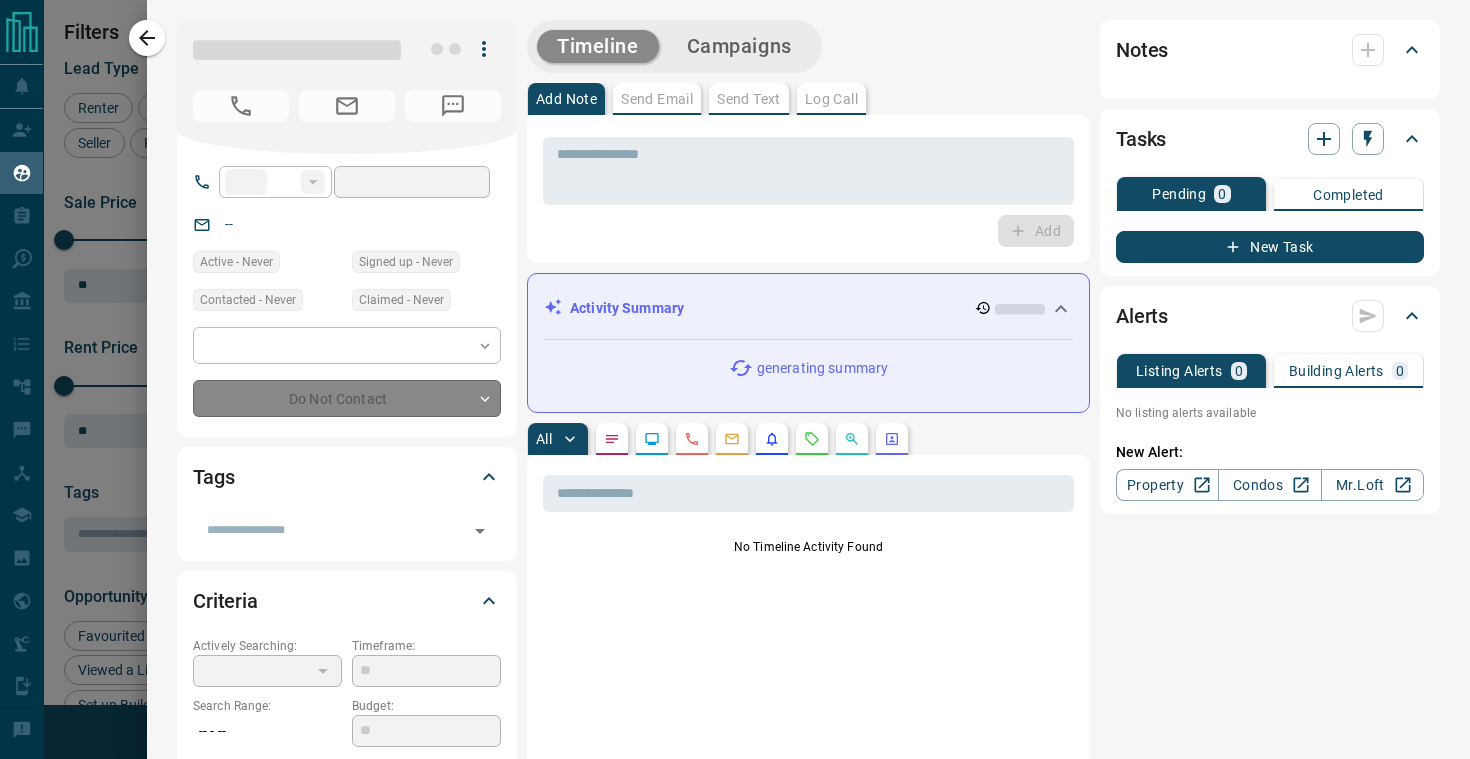 type on "**" 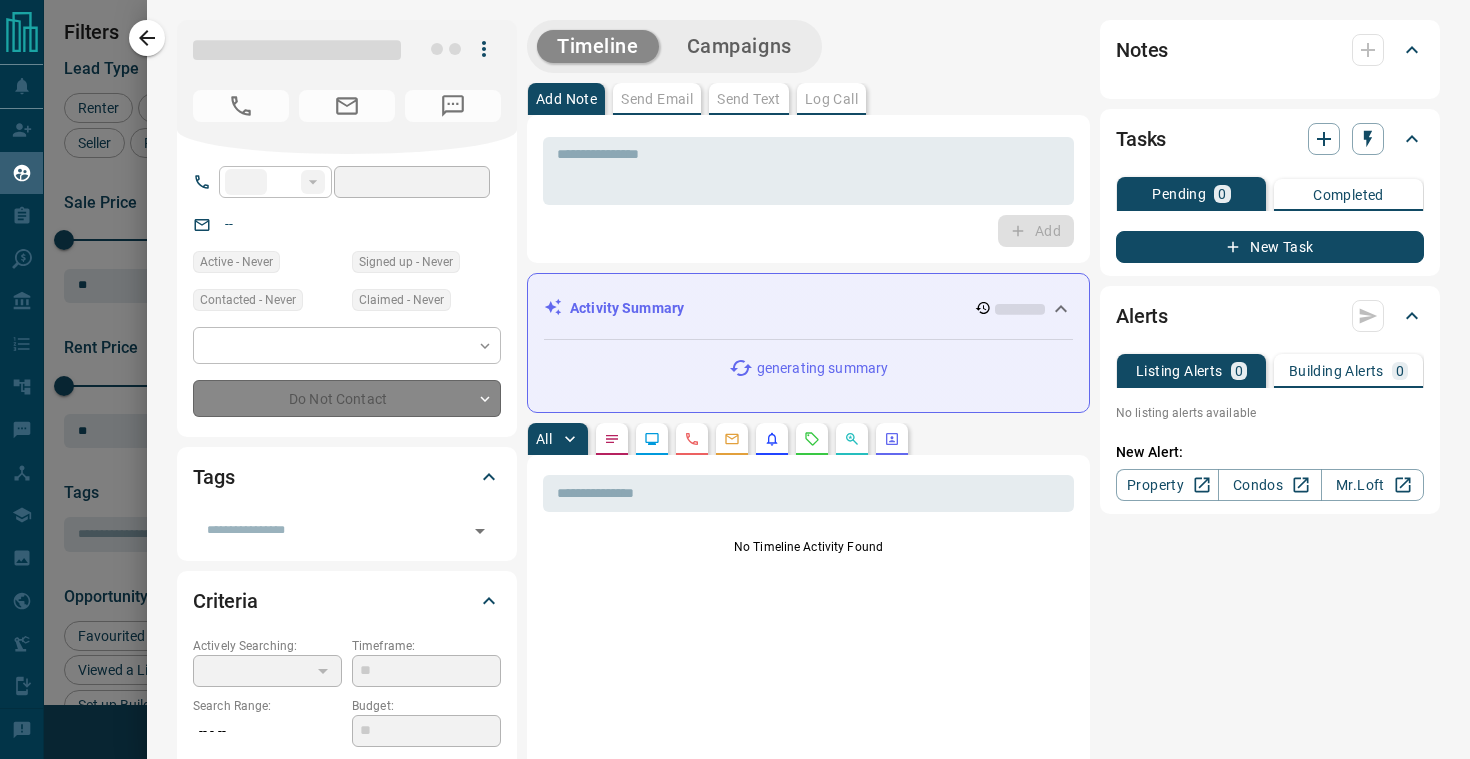 type on "**********" 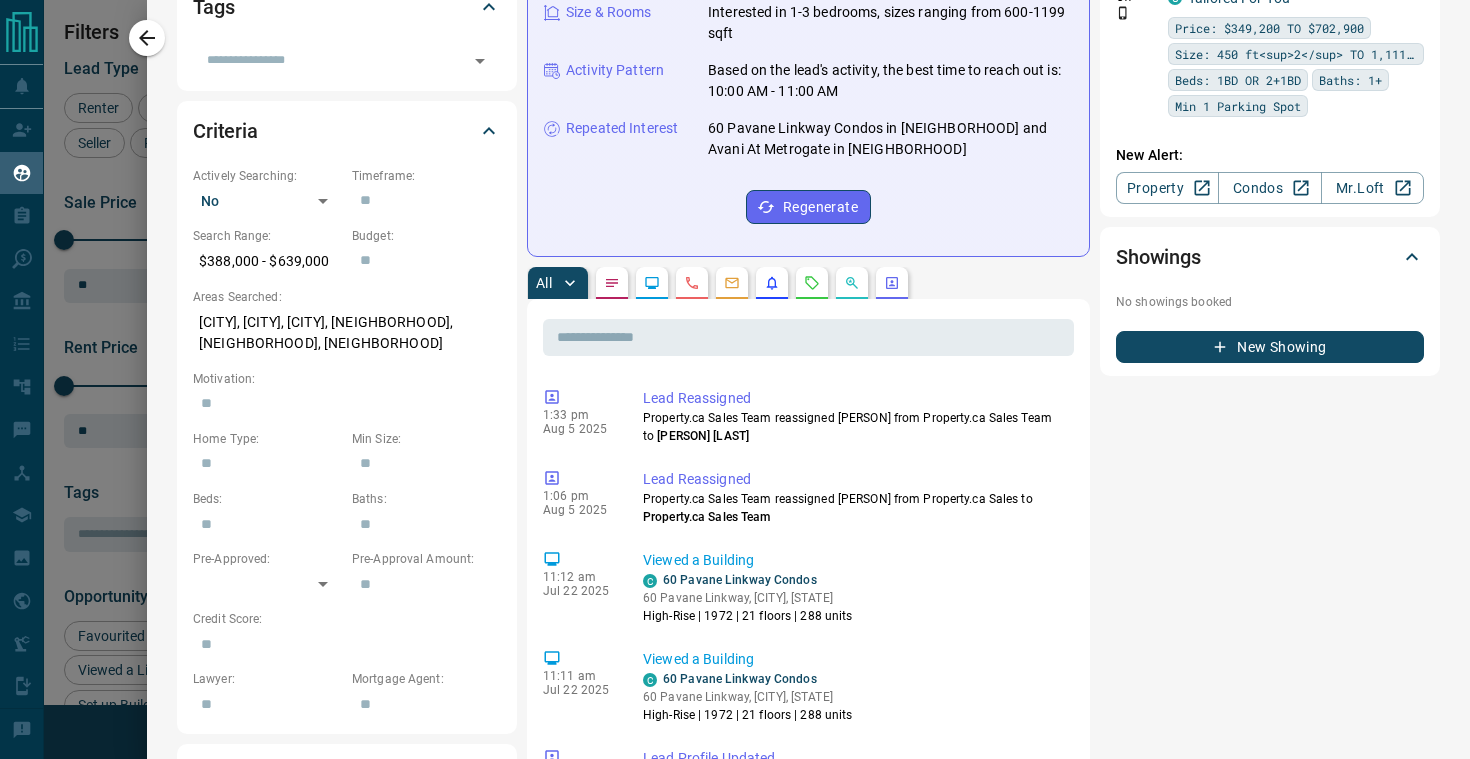 scroll, scrollTop: 663, scrollLeft: 0, axis: vertical 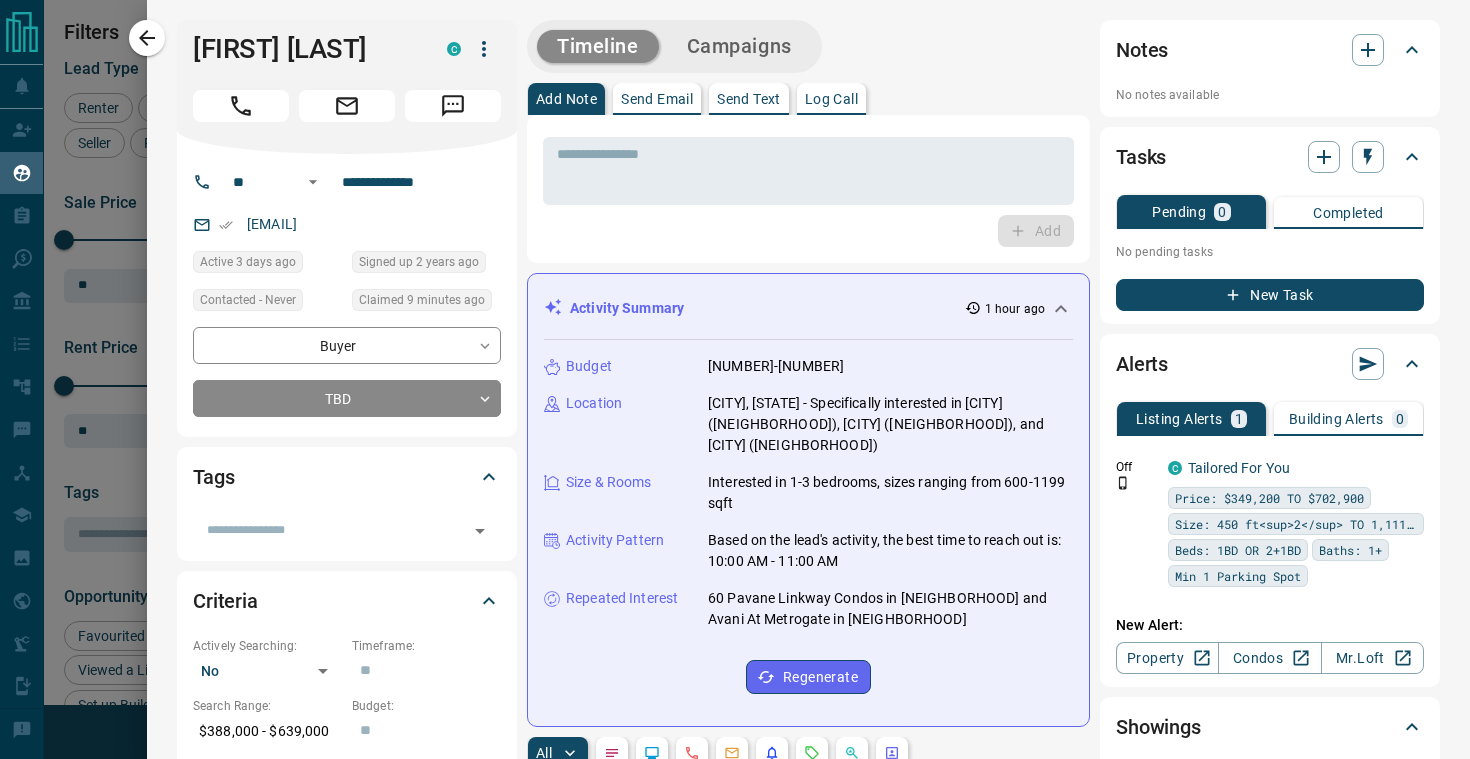 click 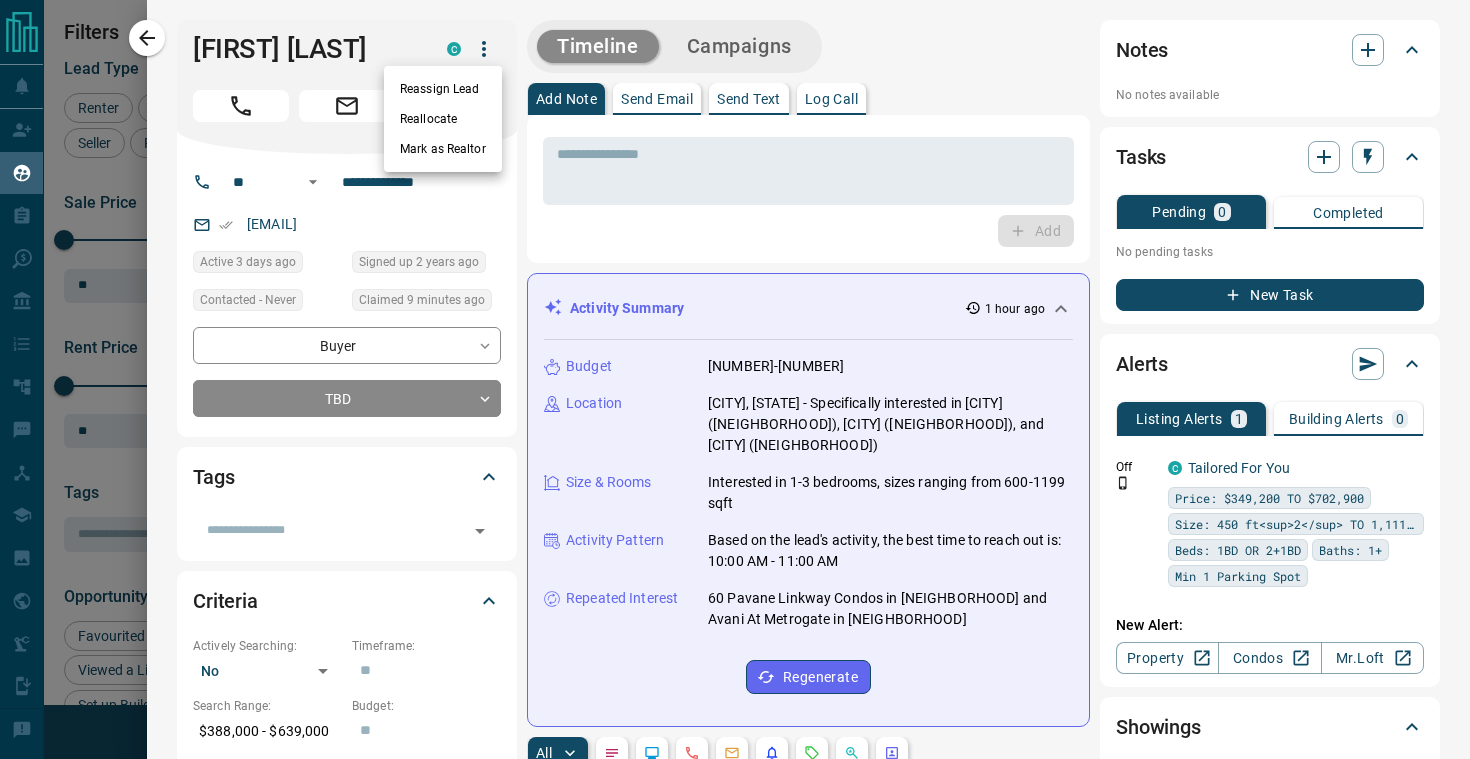 click on "Reassign Lead" at bounding box center (443, 89) 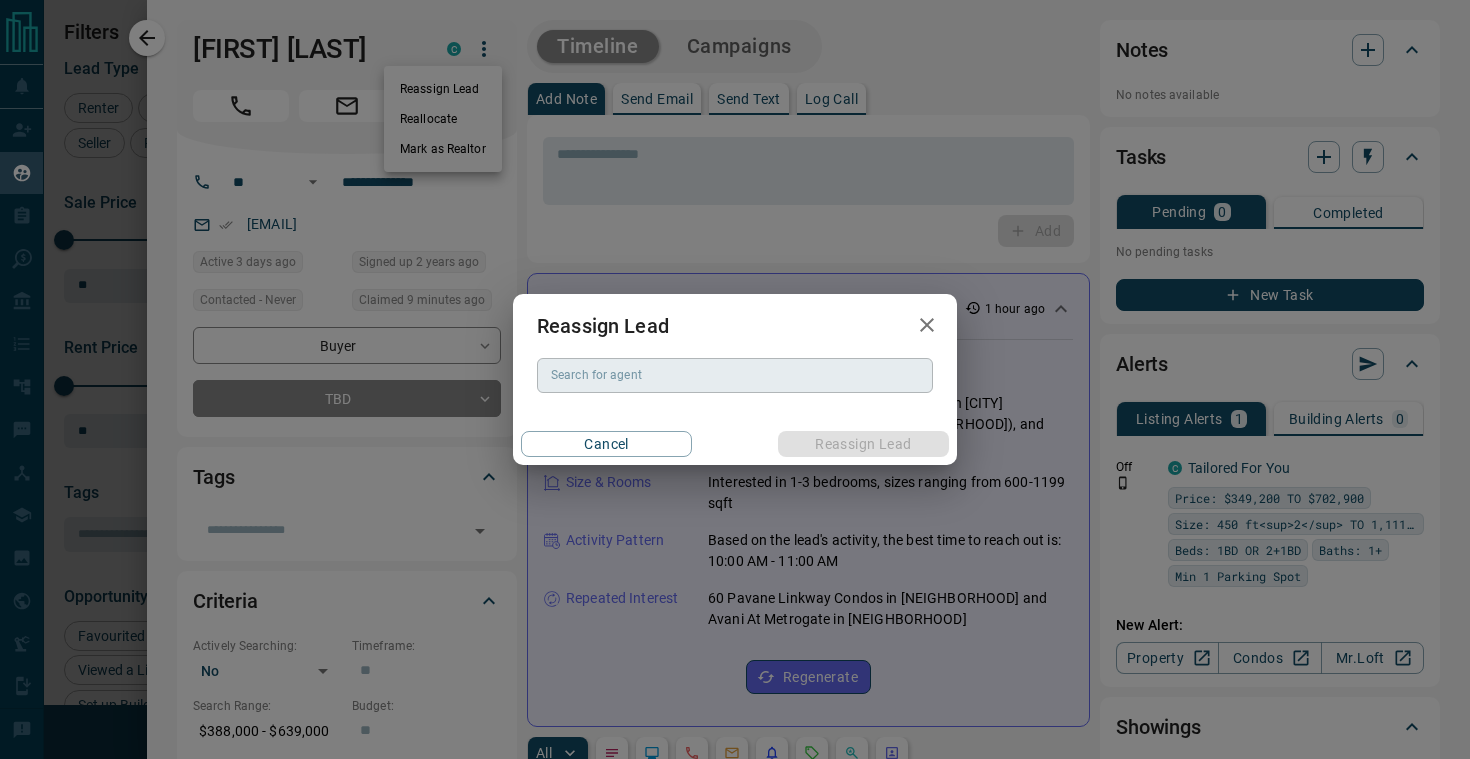 click on "Search for agent" at bounding box center [733, 375] 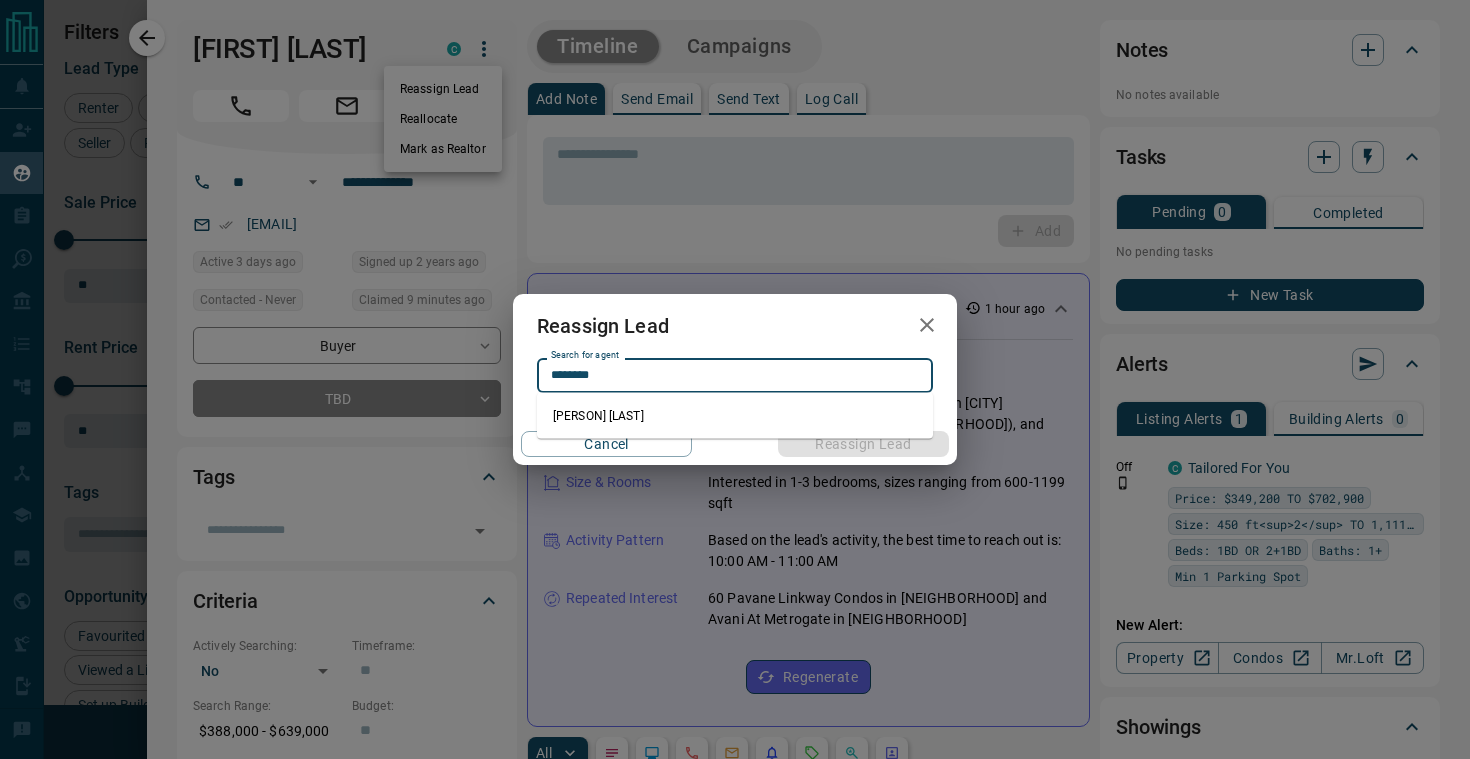 click on "[PERSON] [LAST]" at bounding box center [735, 416] 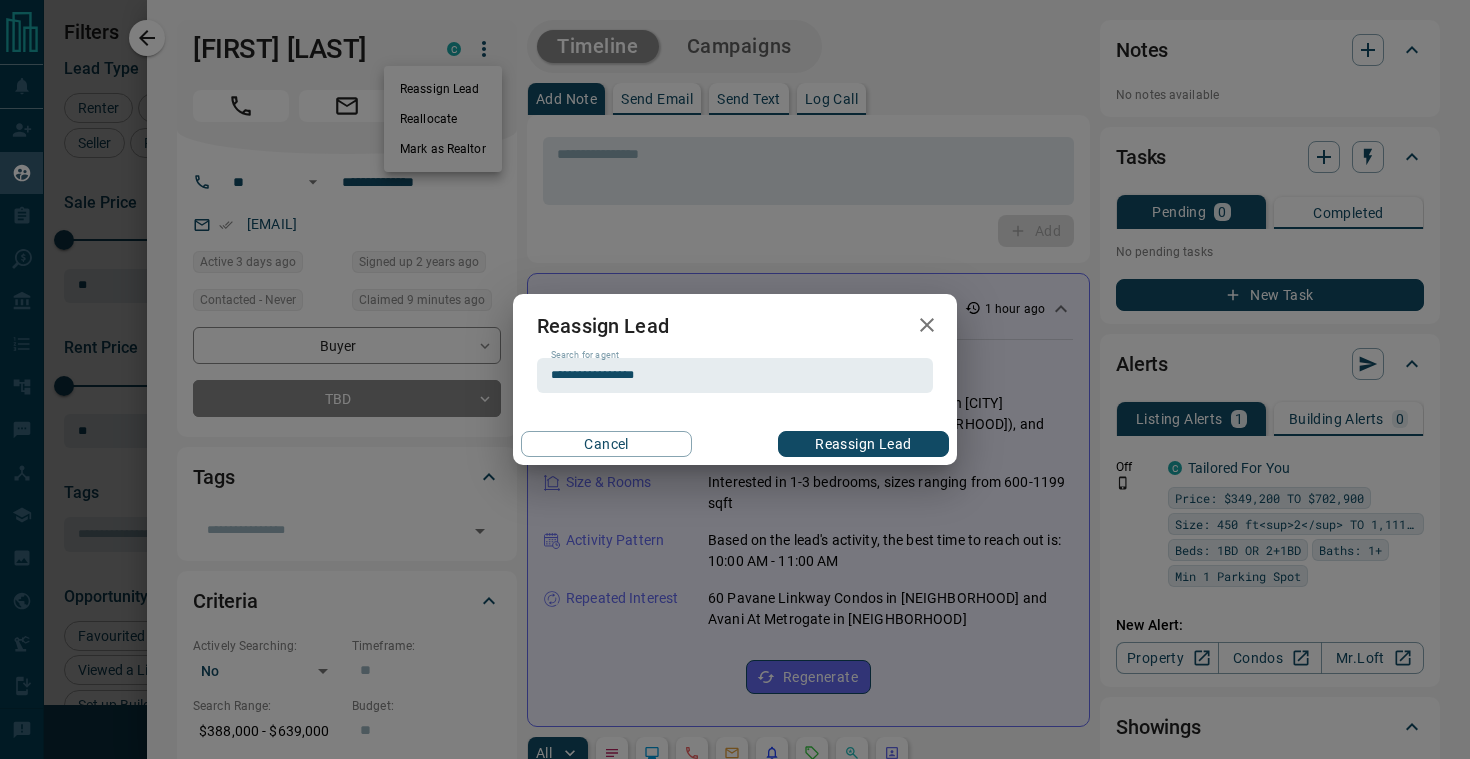 click on "Reassign Lead" at bounding box center (863, 444) 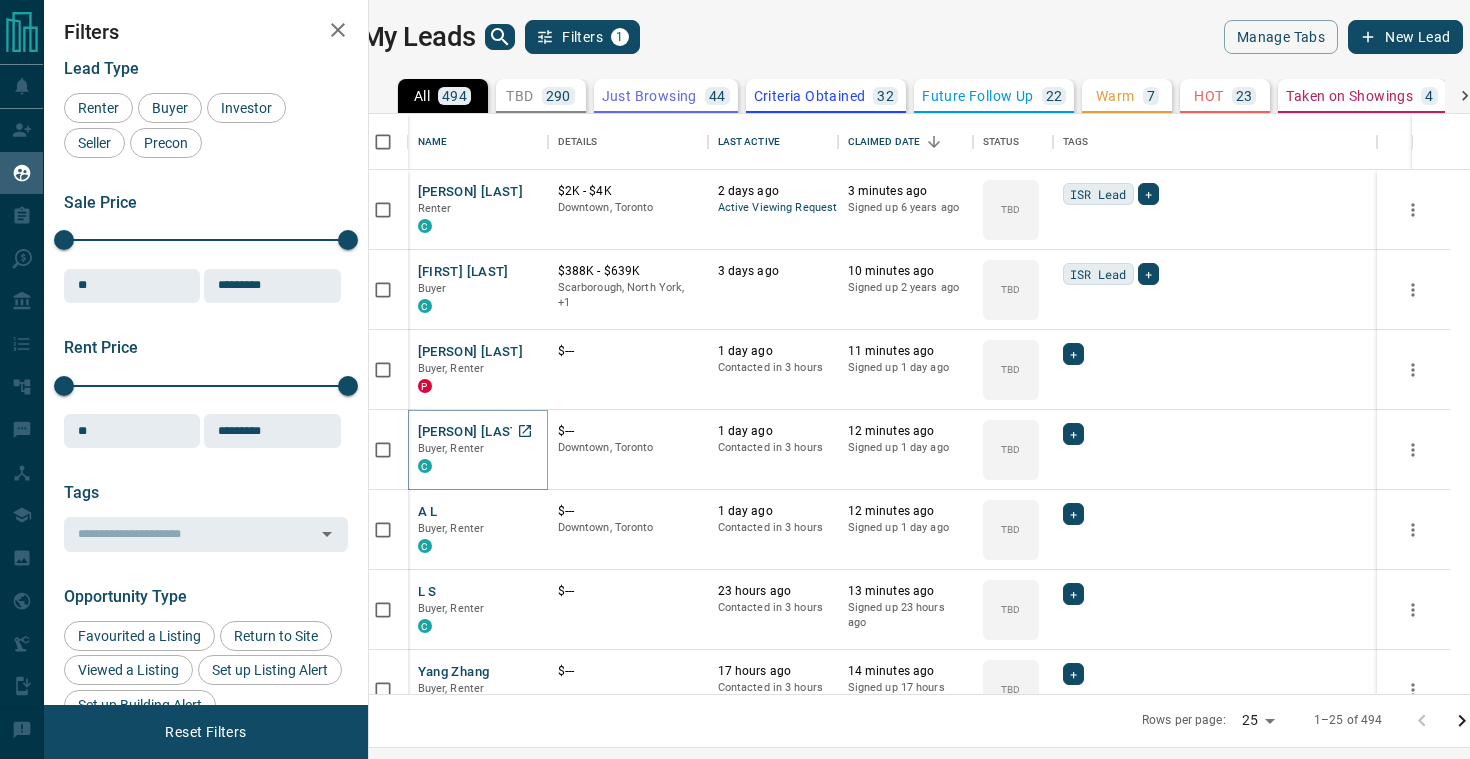 click on "[PERSON] [LAST]" at bounding box center (471, 432) 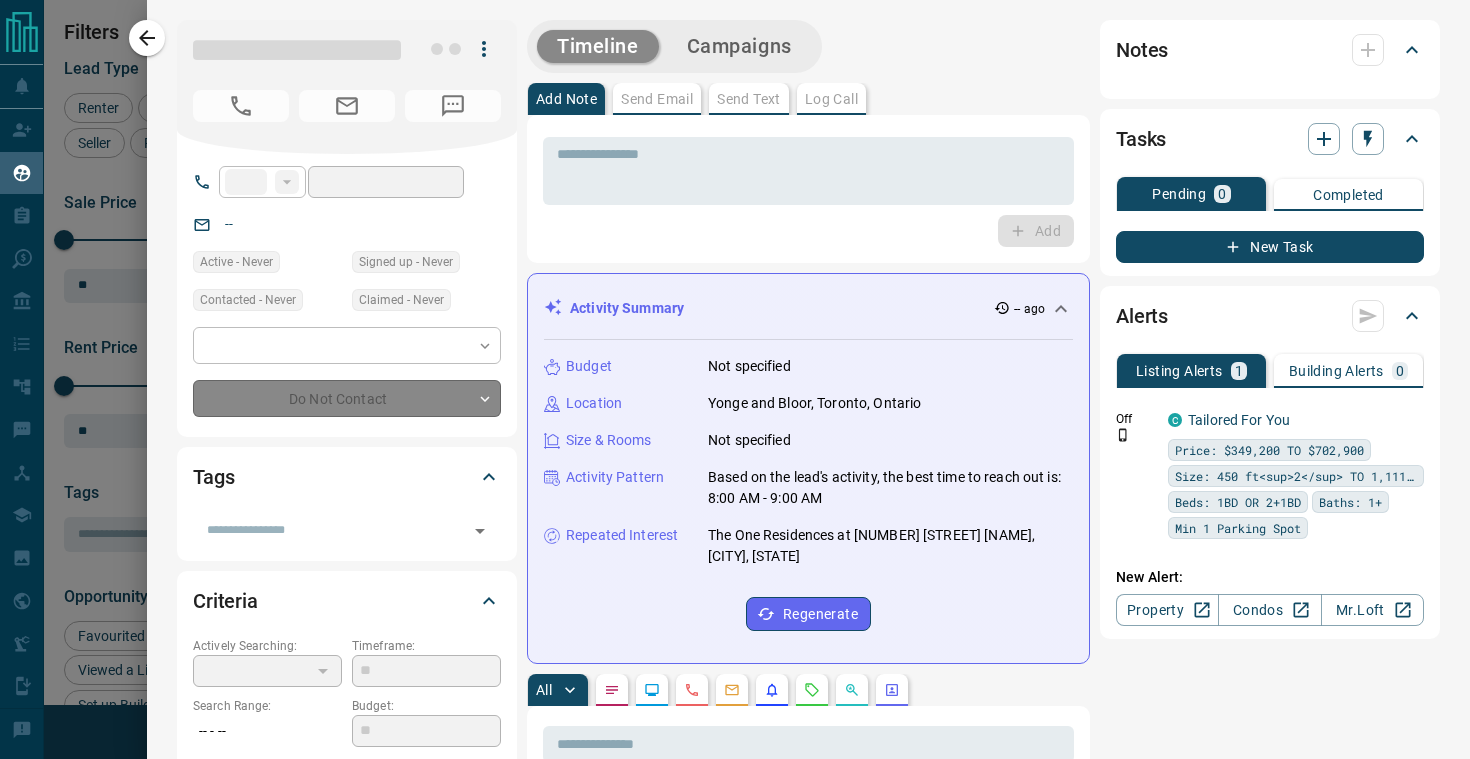 type on "**" 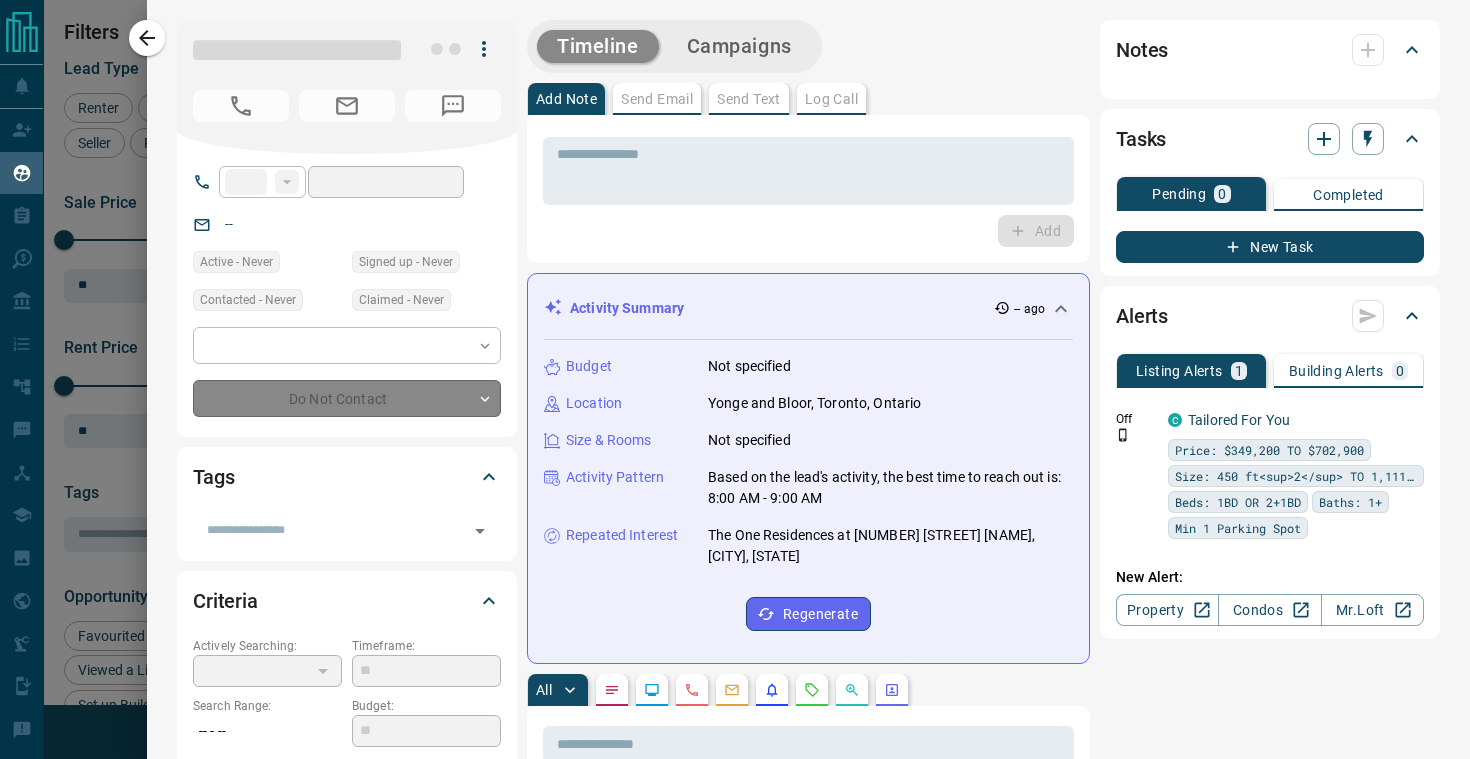 type on "**********" 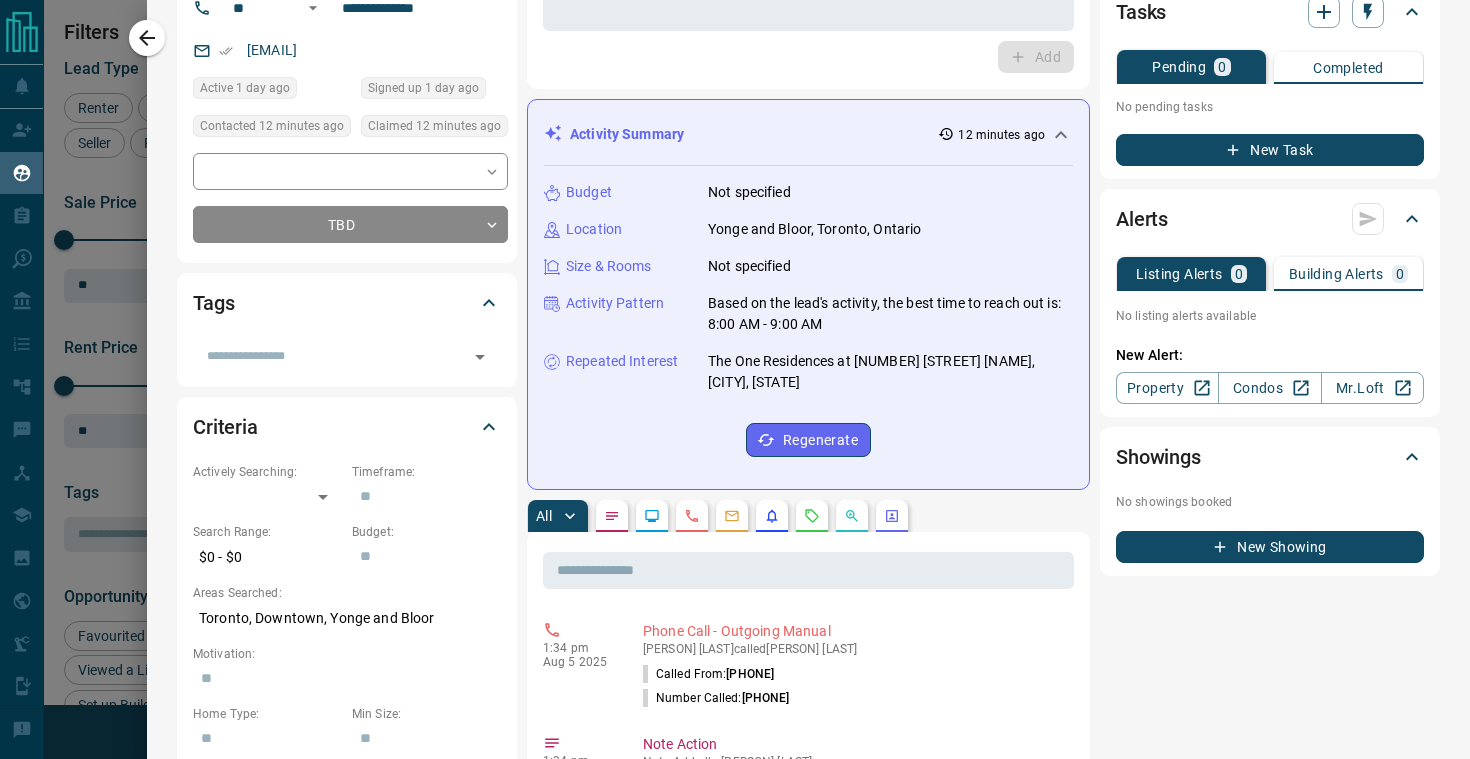 scroll, scrollTop: 0, scrollLeft: 0, axis: both 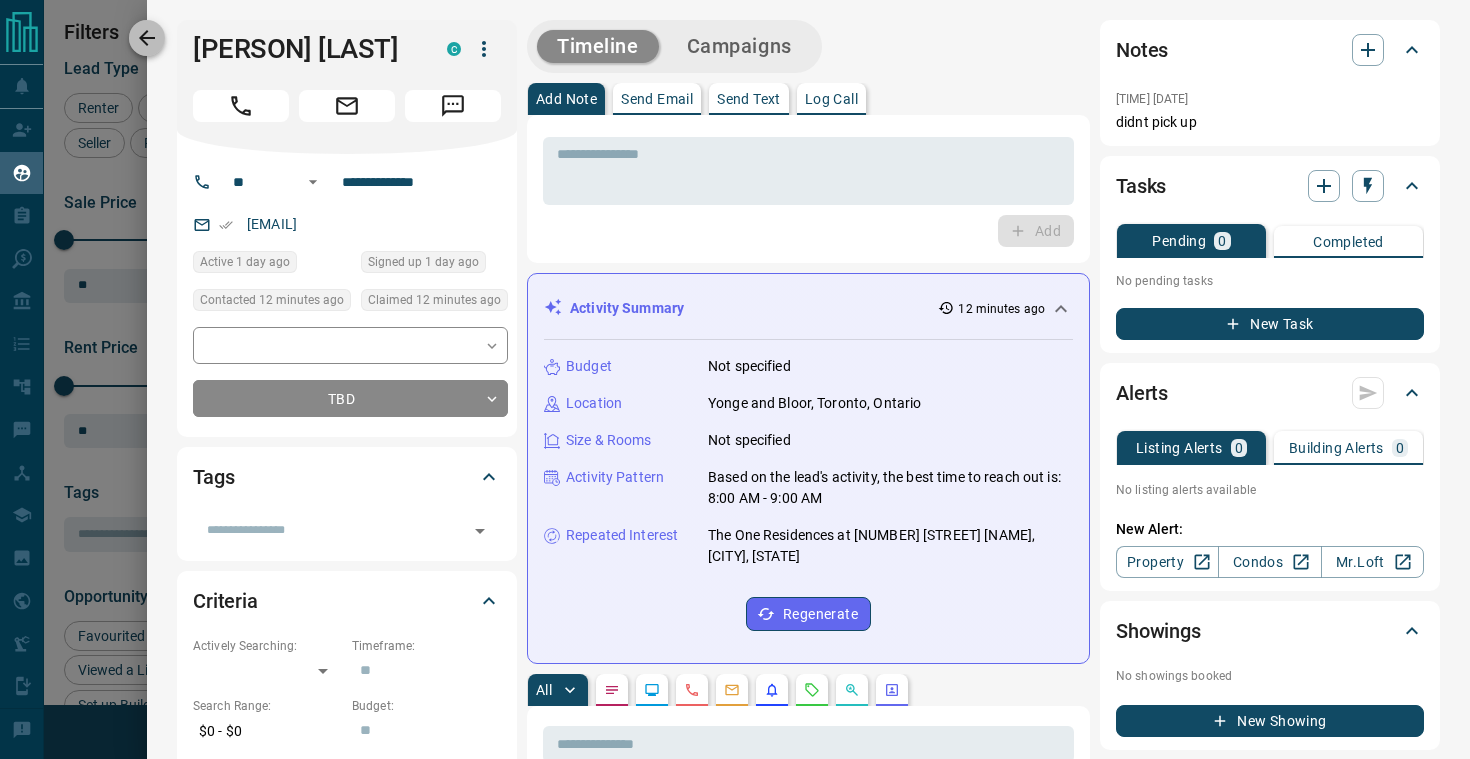 click 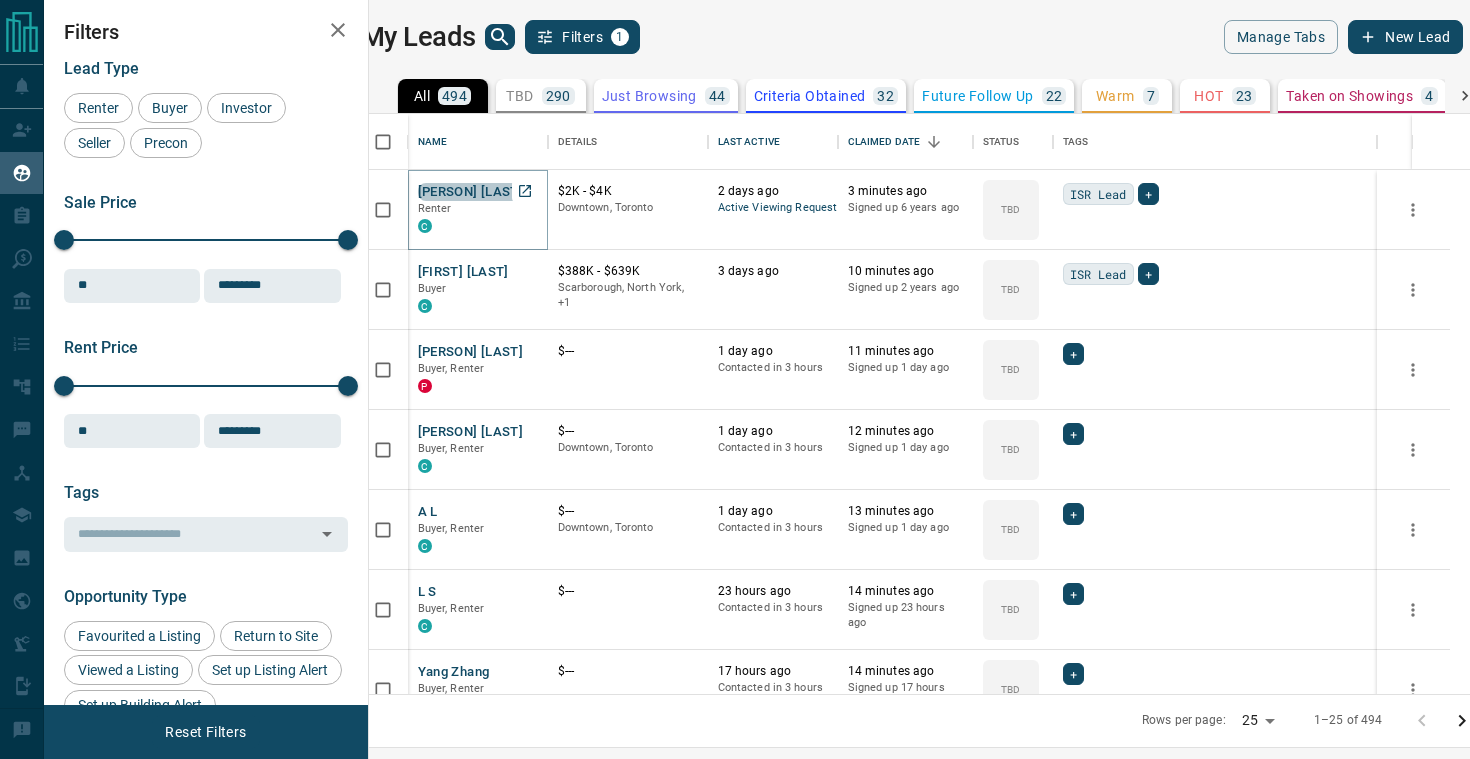 click on "[PERSON] [LAST]" at bounding box center (471, 192) 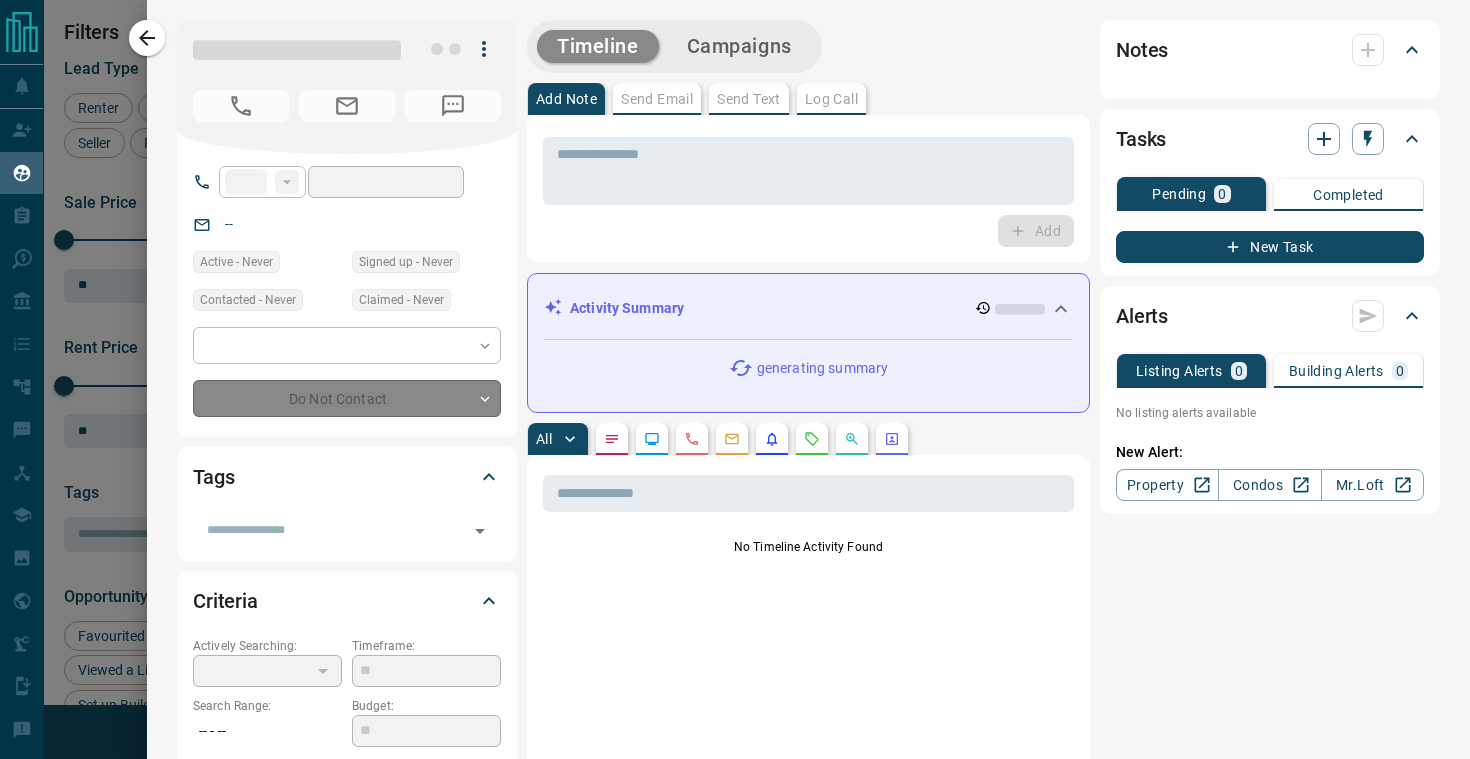 type on "**" 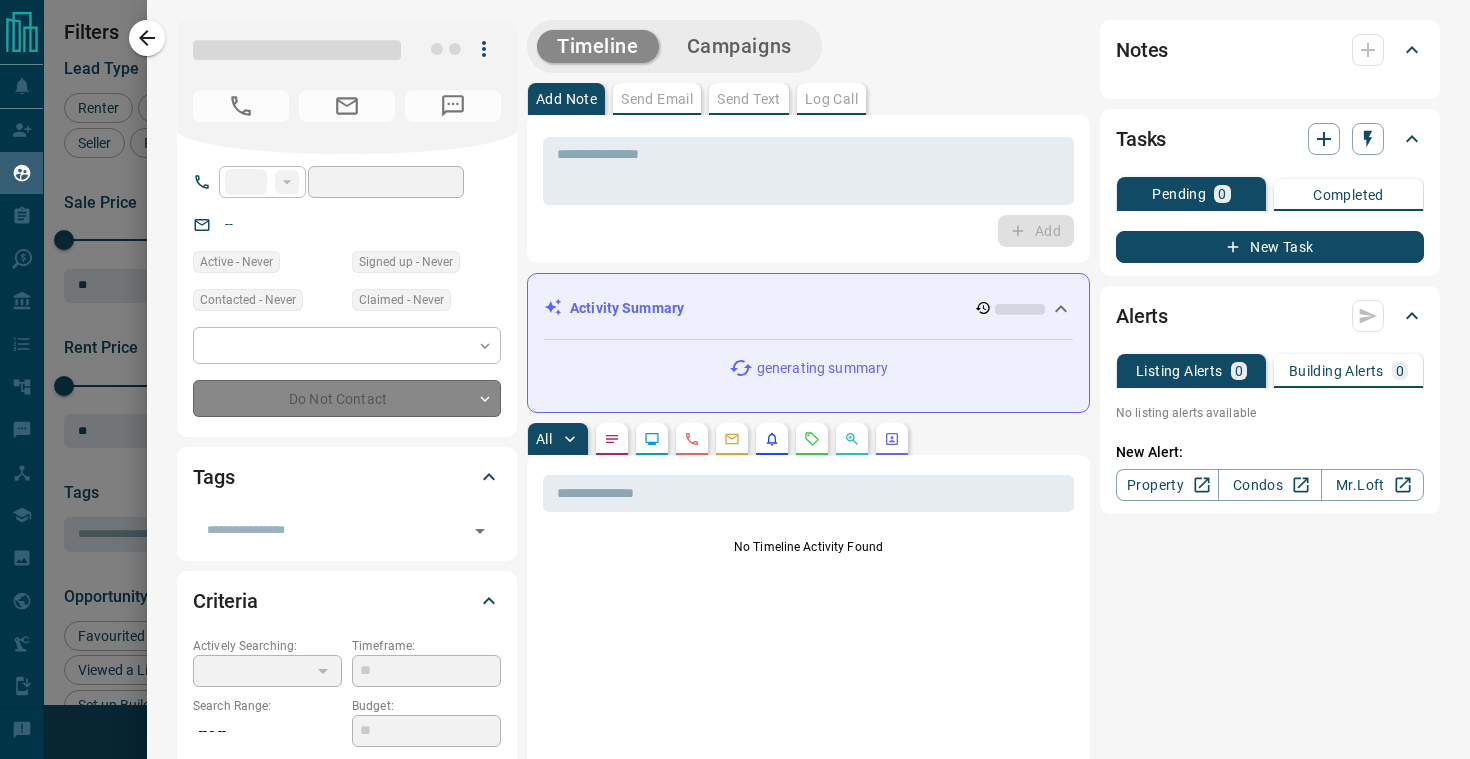 type on "**********" 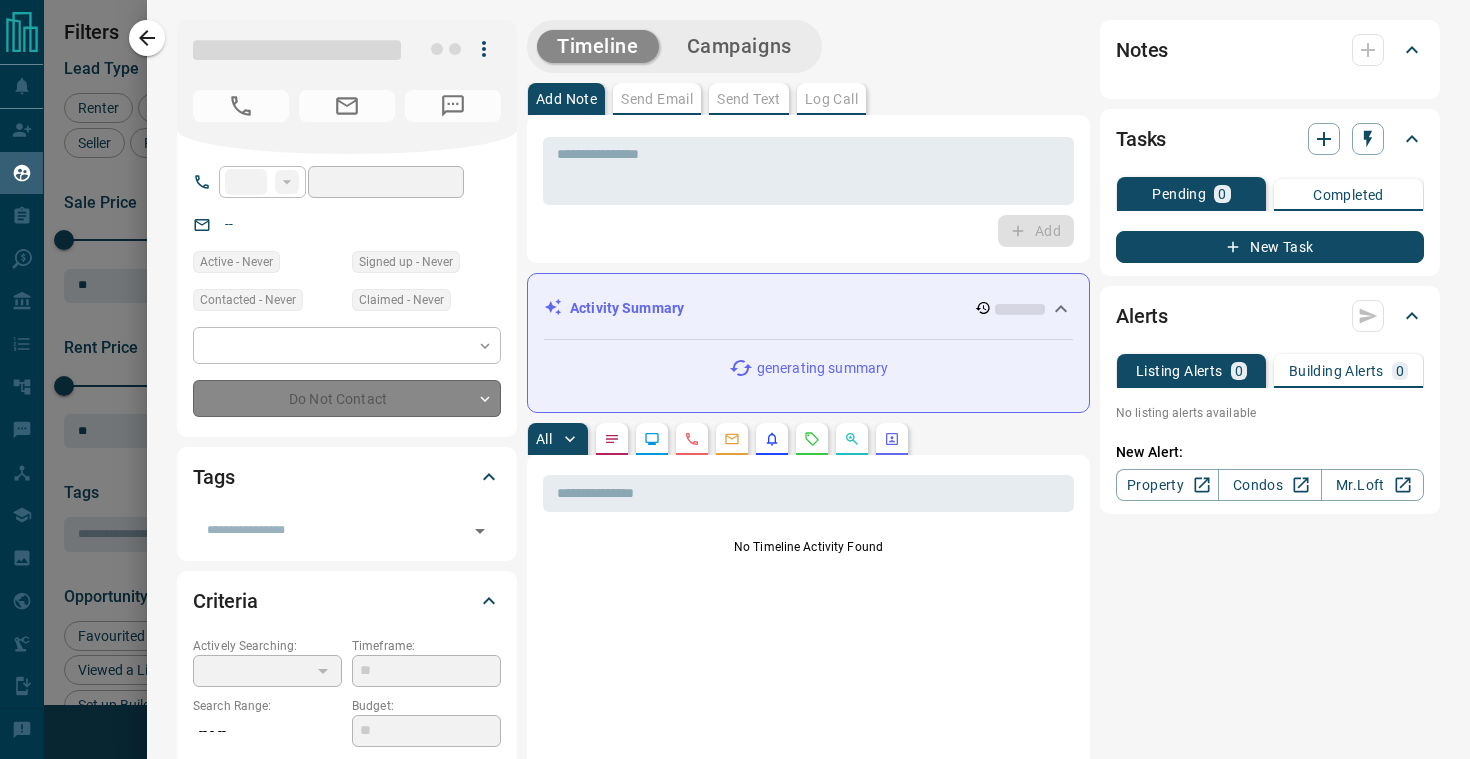 type on "**********" 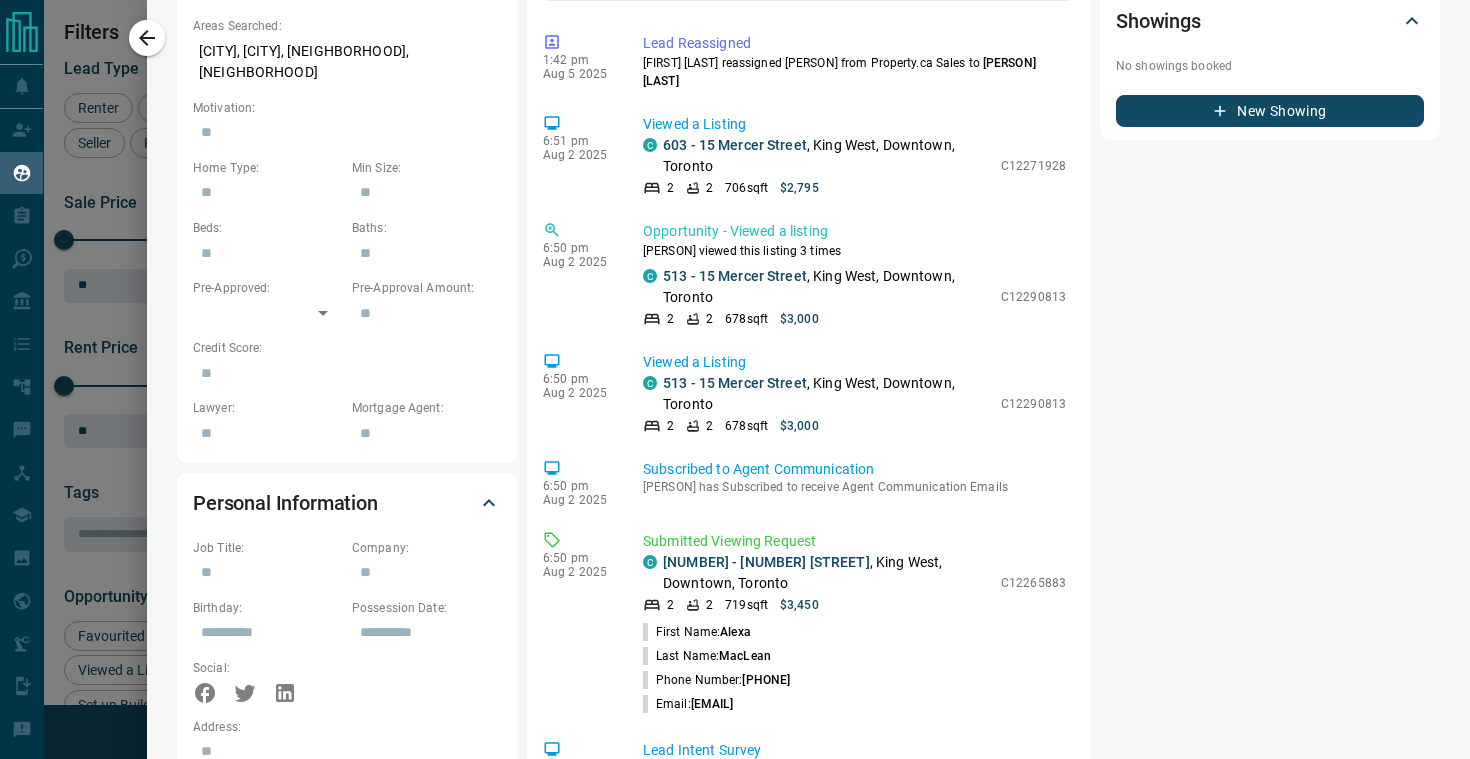 scroll, scrollTop: 786, scrollLeft: 0, axis: vertical 